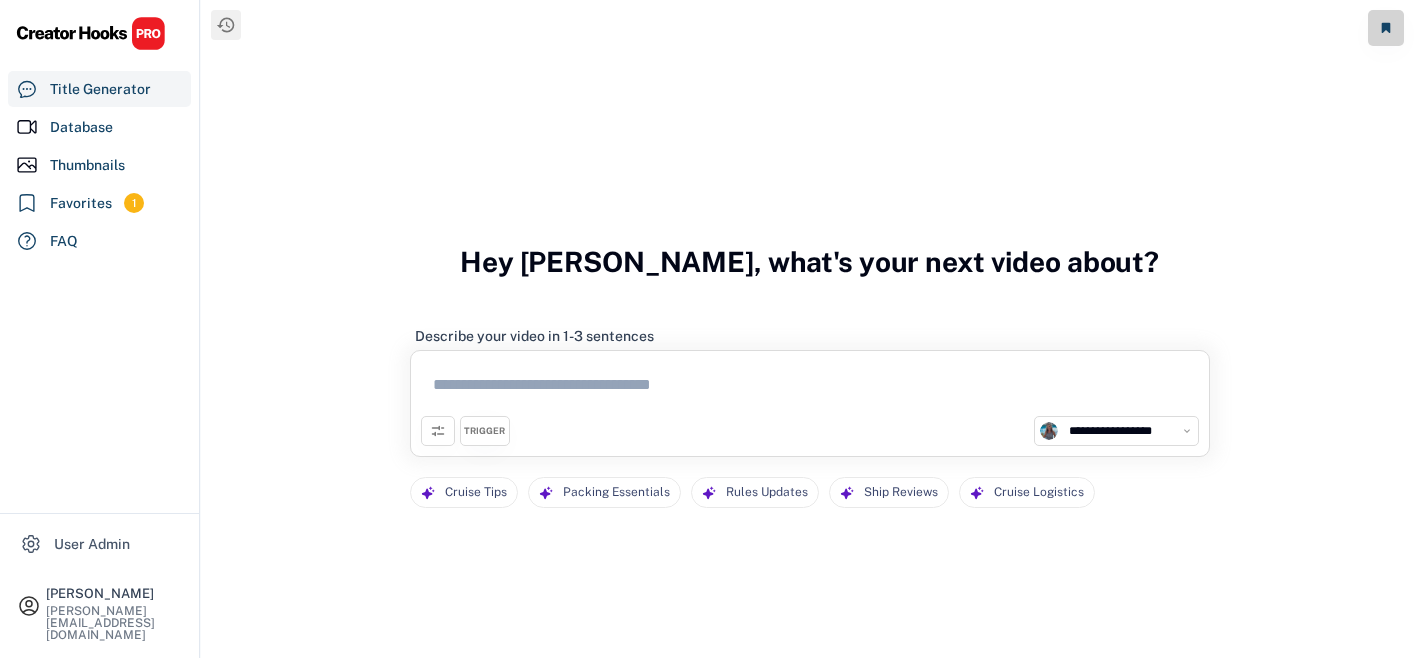 select on "**********" 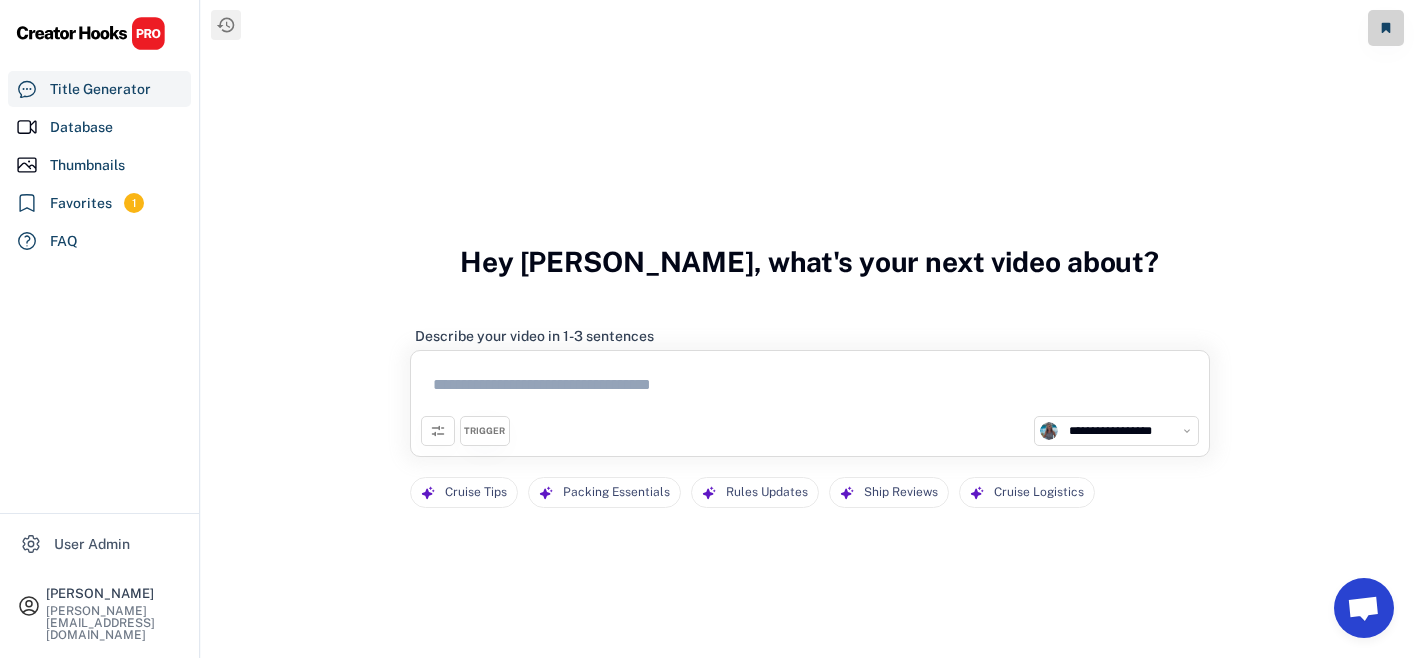 scroll, scrollTop: 0, scrollLeft: 0, axis: both 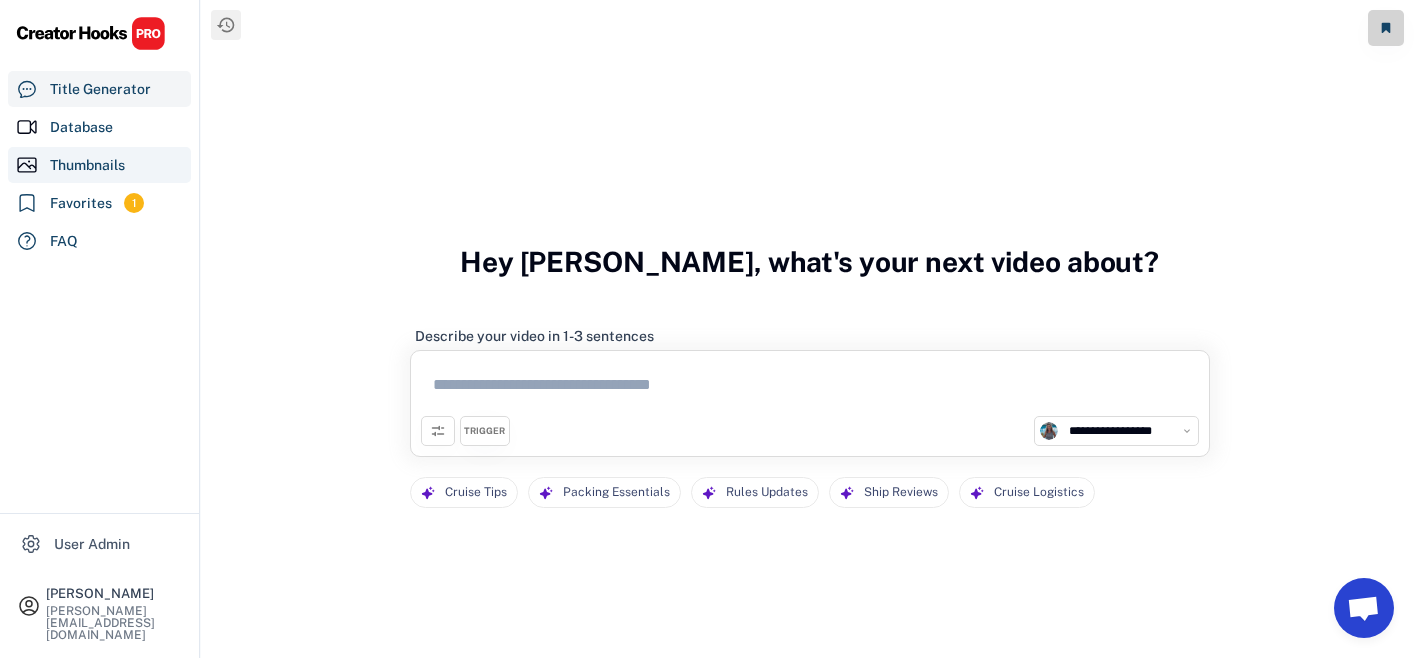 click on "Thumbnails" at bounding box center [99, 165] 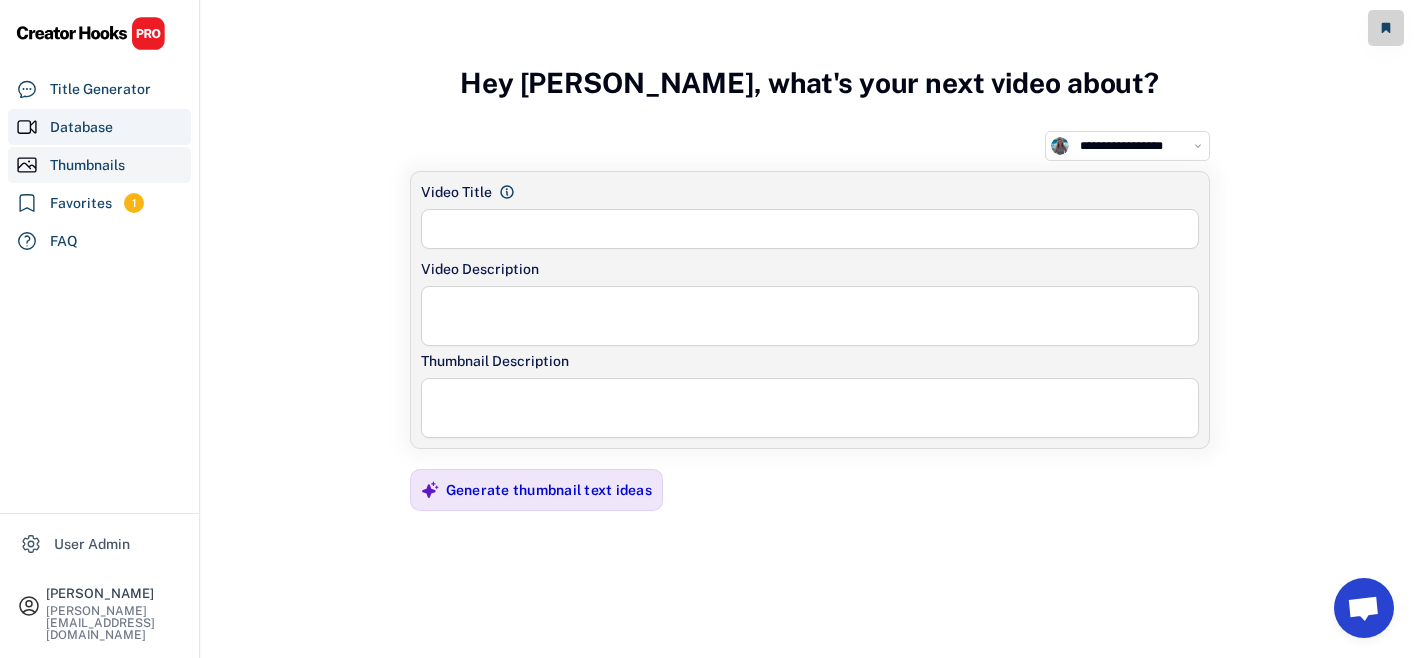 click on "Database" at bounding box center [81, 127] 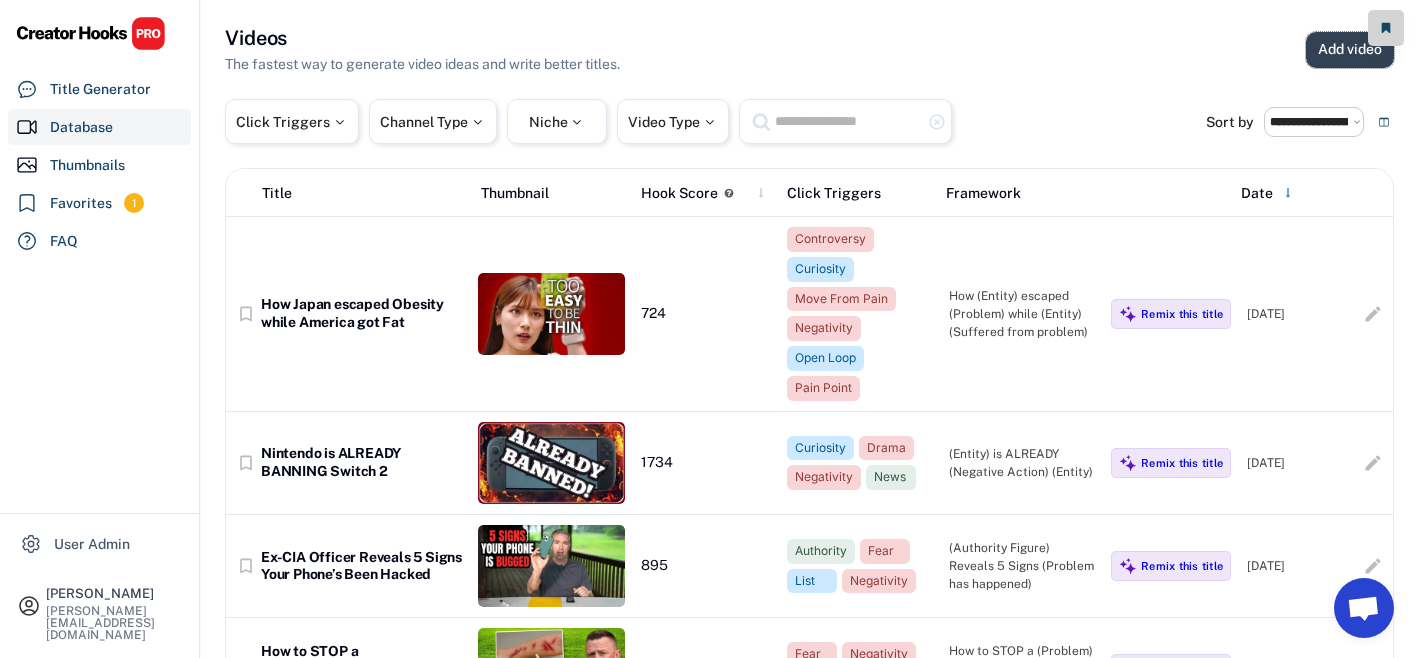 click on "Add video" at bounding box center (1350, 50) 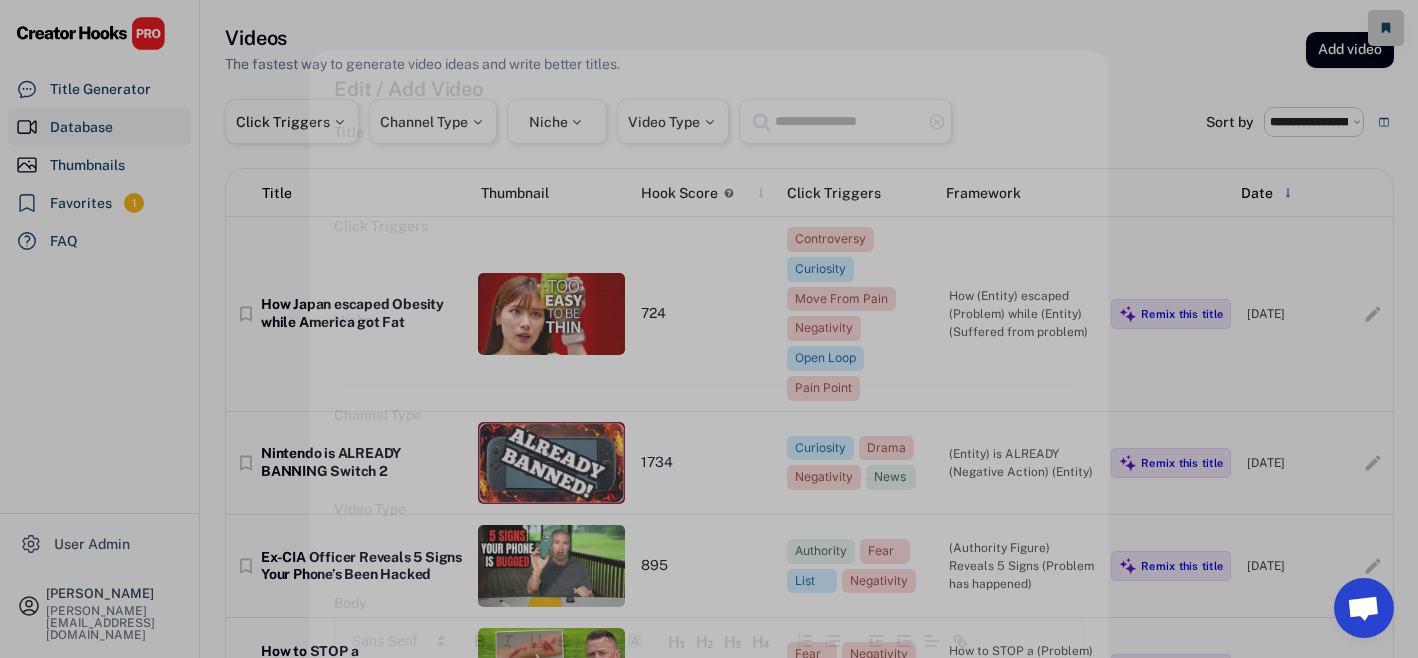 select 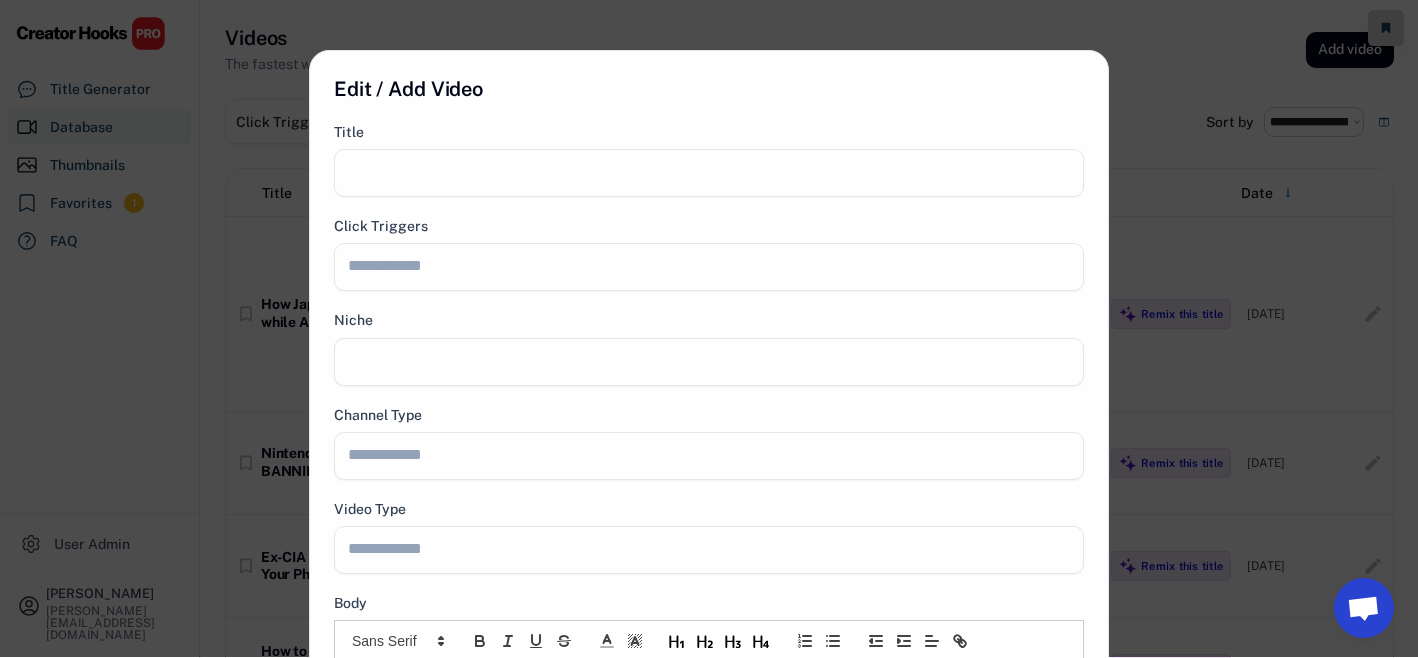 select 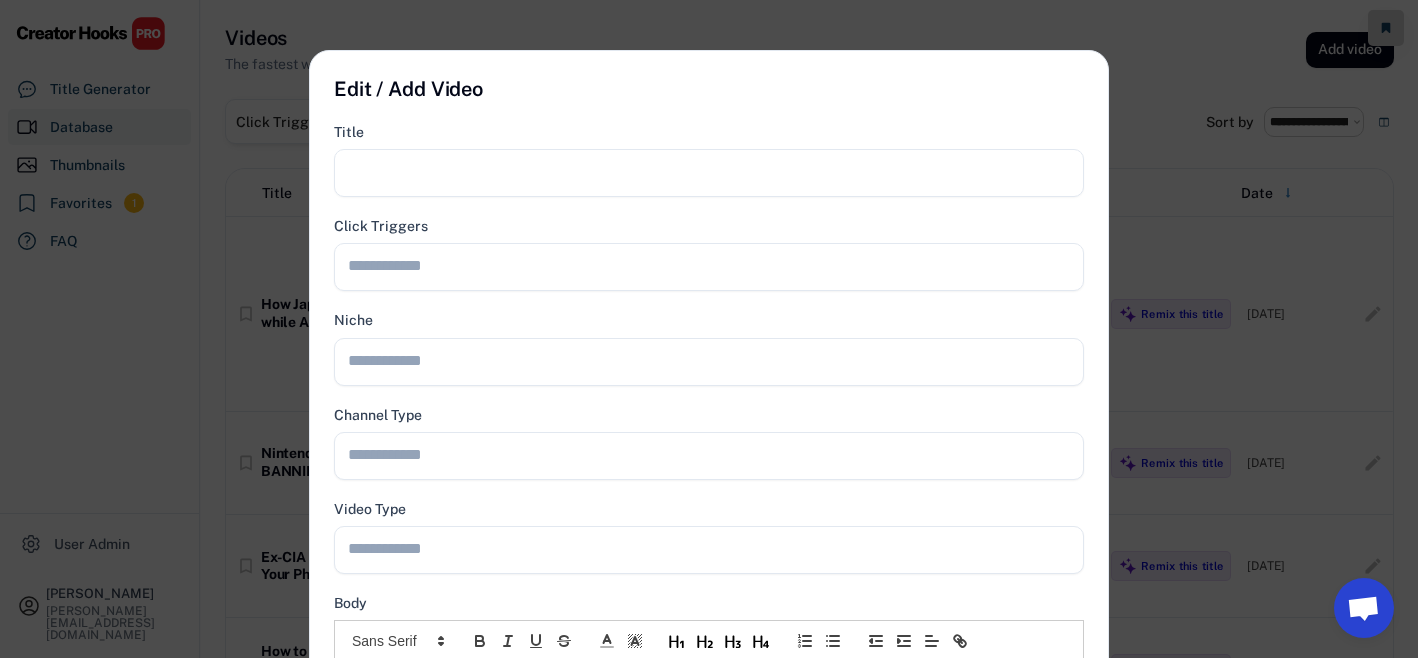scroll, scrollTop: 326, scrollLeft: 0, axis: vertical 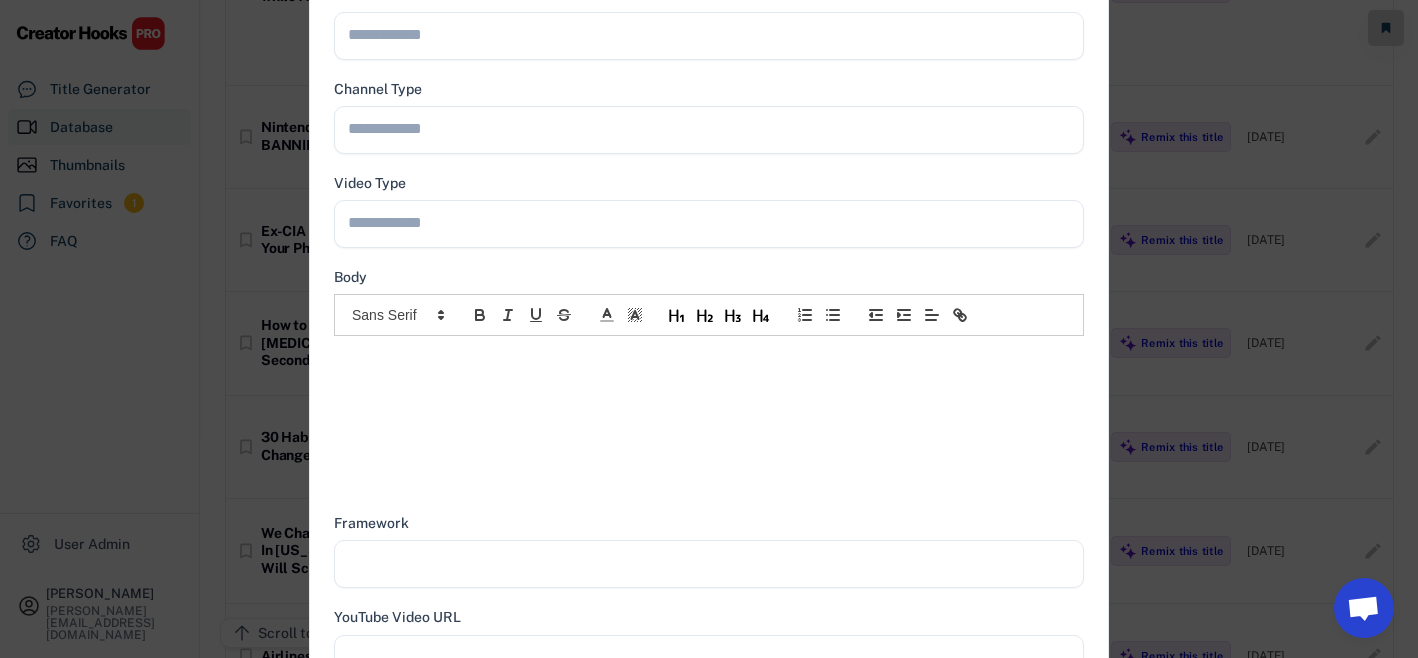 click at bounding box center (709, 357) 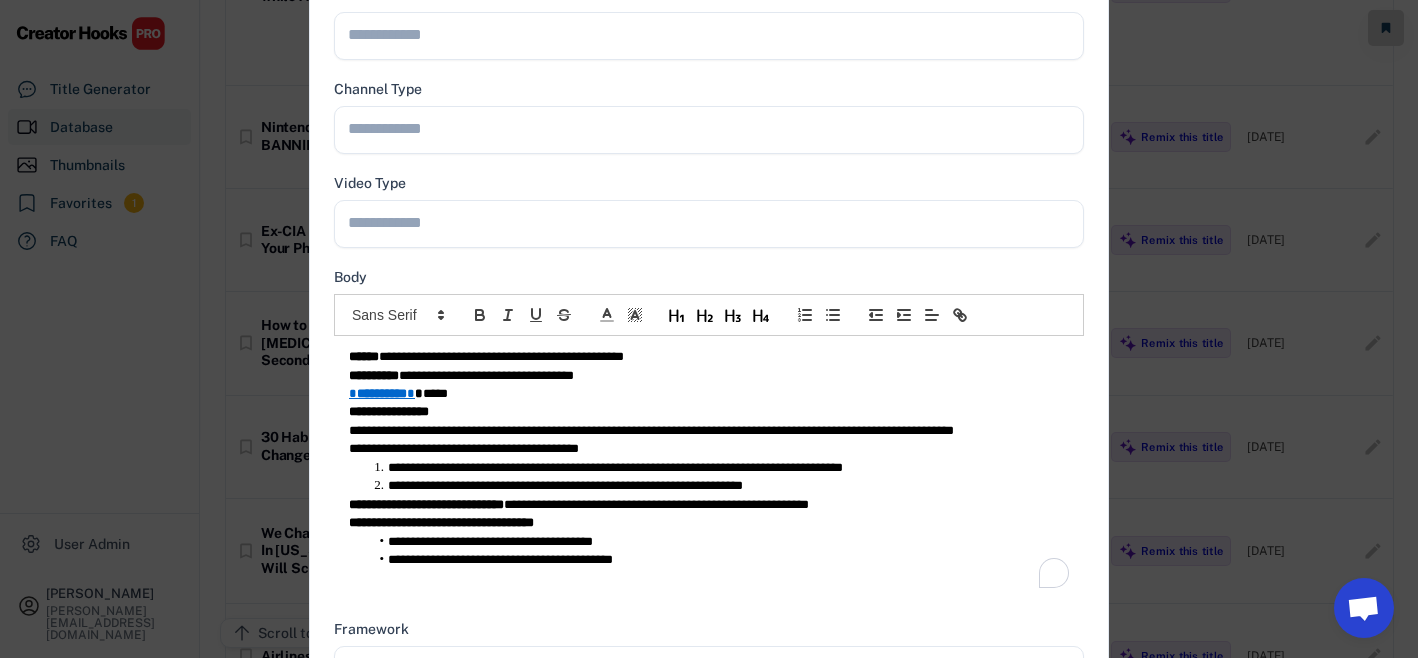 scroll, scrollTop: 0, scrollLeft: 0, axis: both 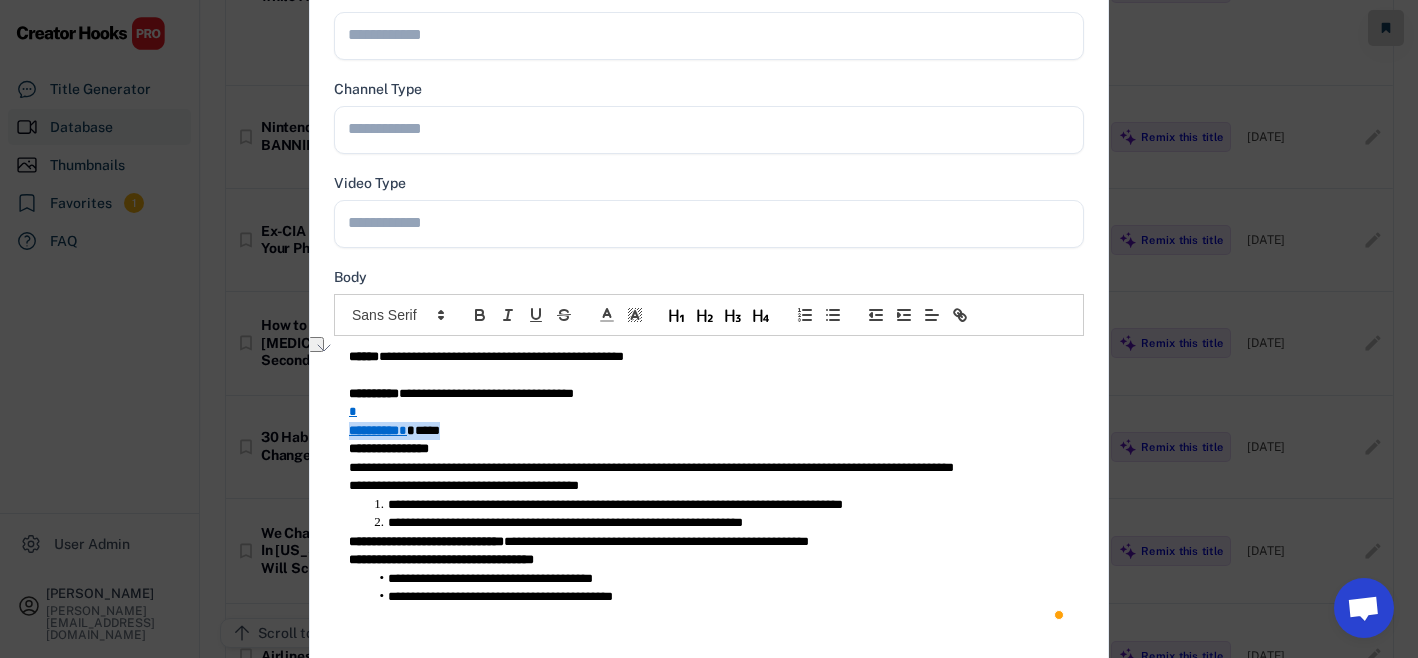 type on "**********" 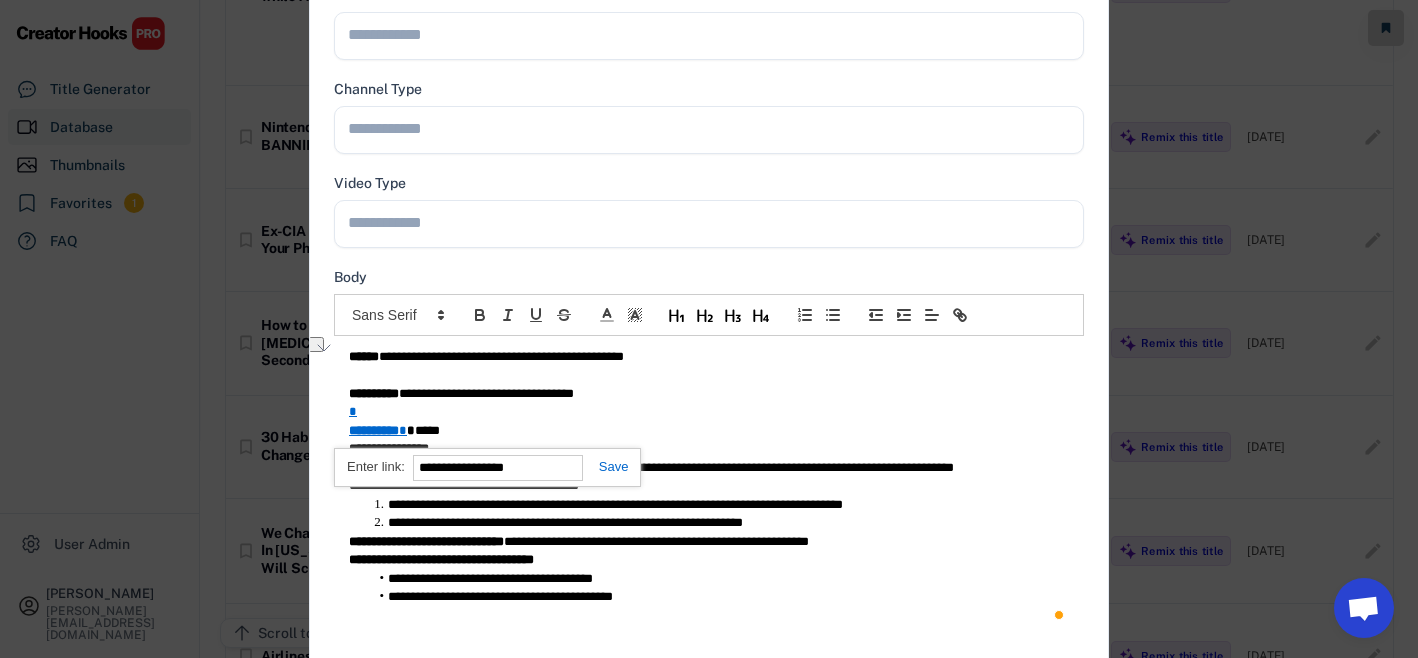 type 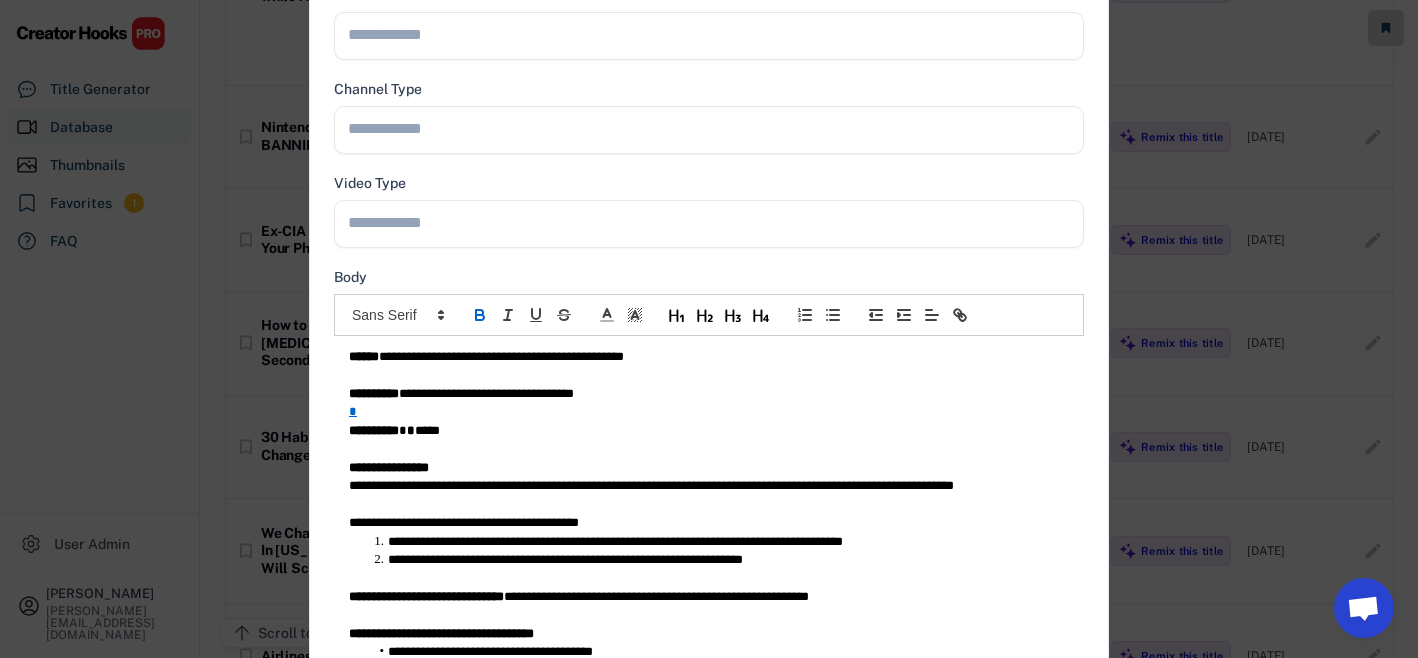 click on "**********" at bounding box center (709, 357) 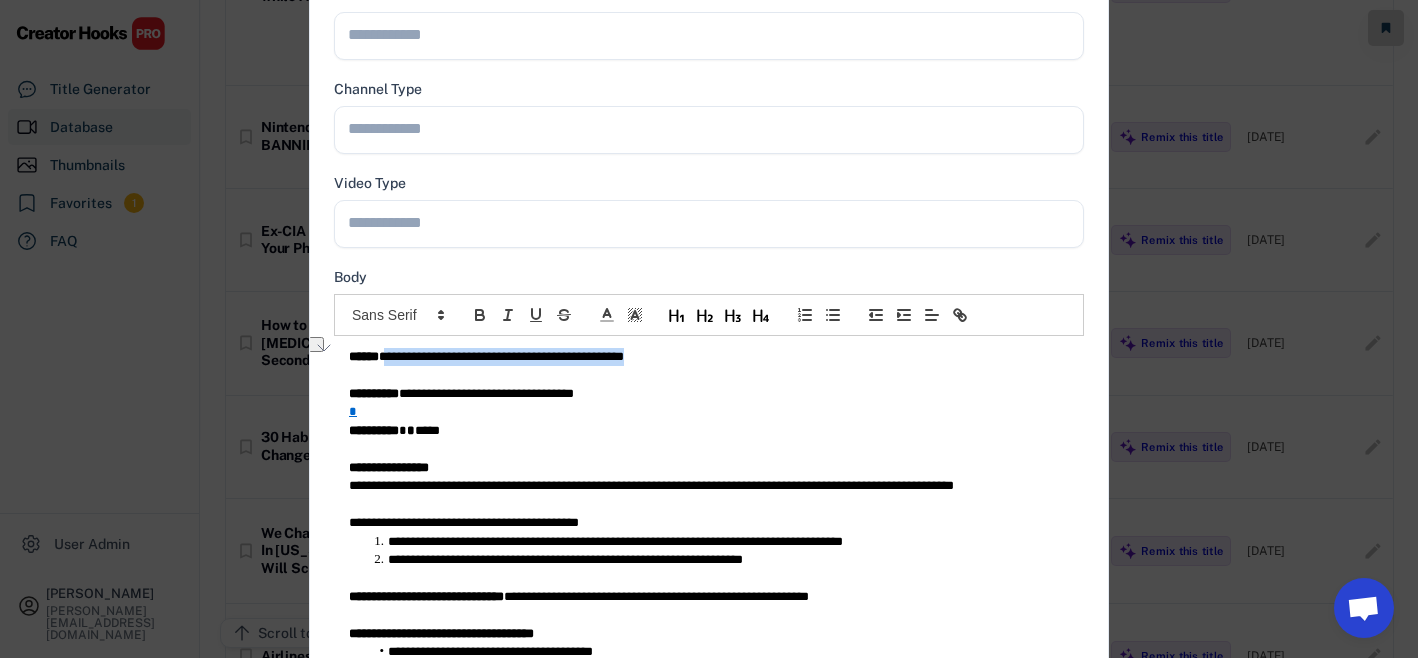 scroll, scrollTop: 0, scrollLeft: 0, axis: both 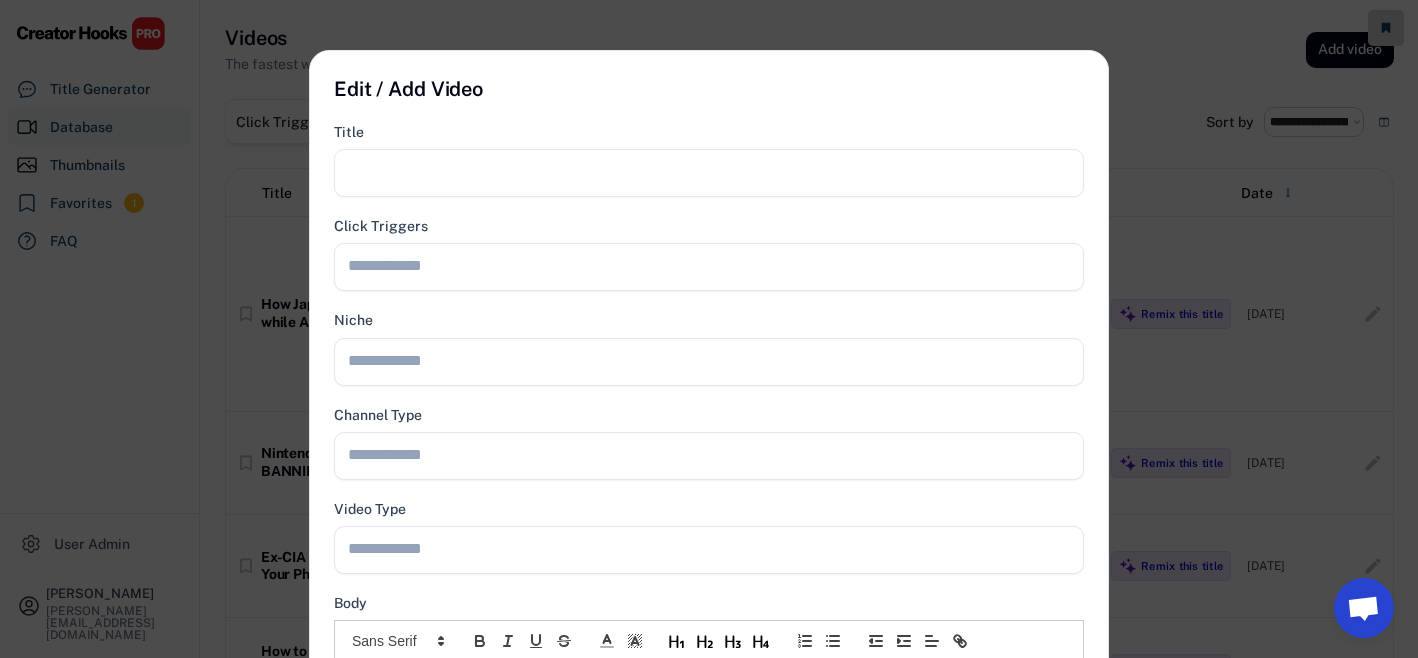 click at bounding box center [709, 173] 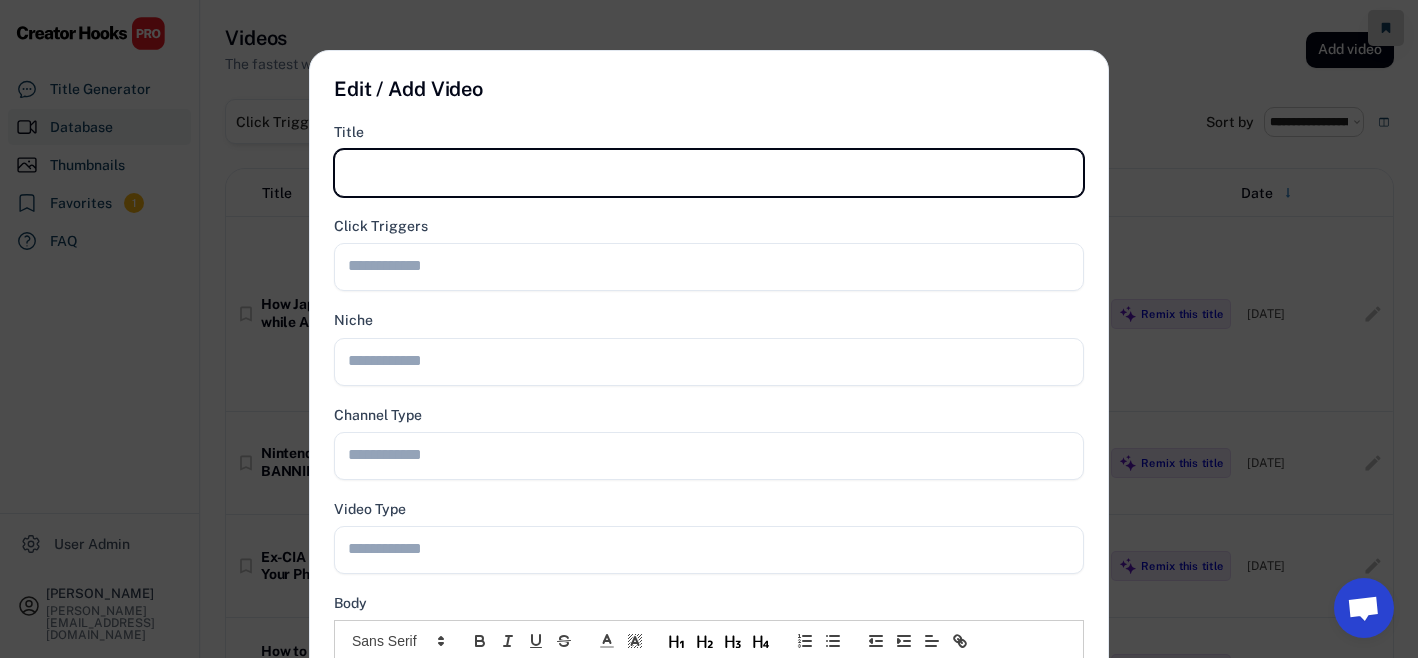 paste on "**********" 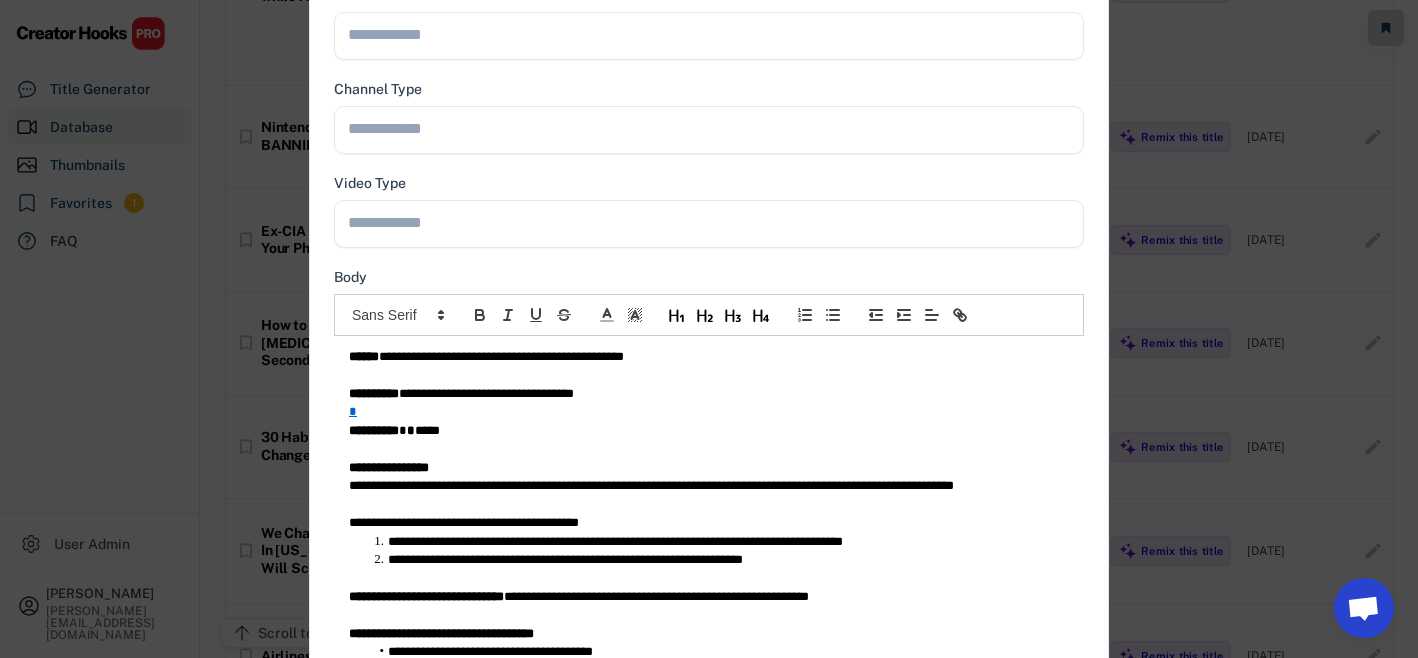 scroll, scrollTop: 371, scrollLeft: 0, axis: vertical 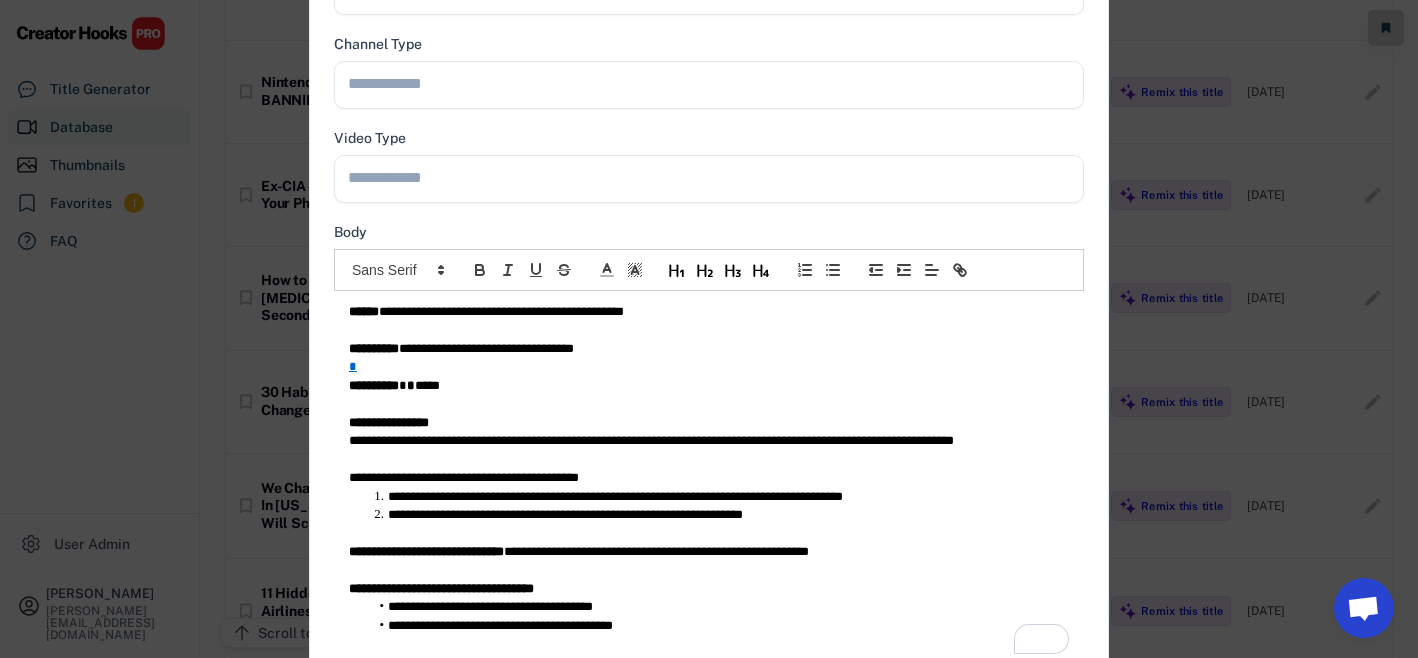 type on "**********" 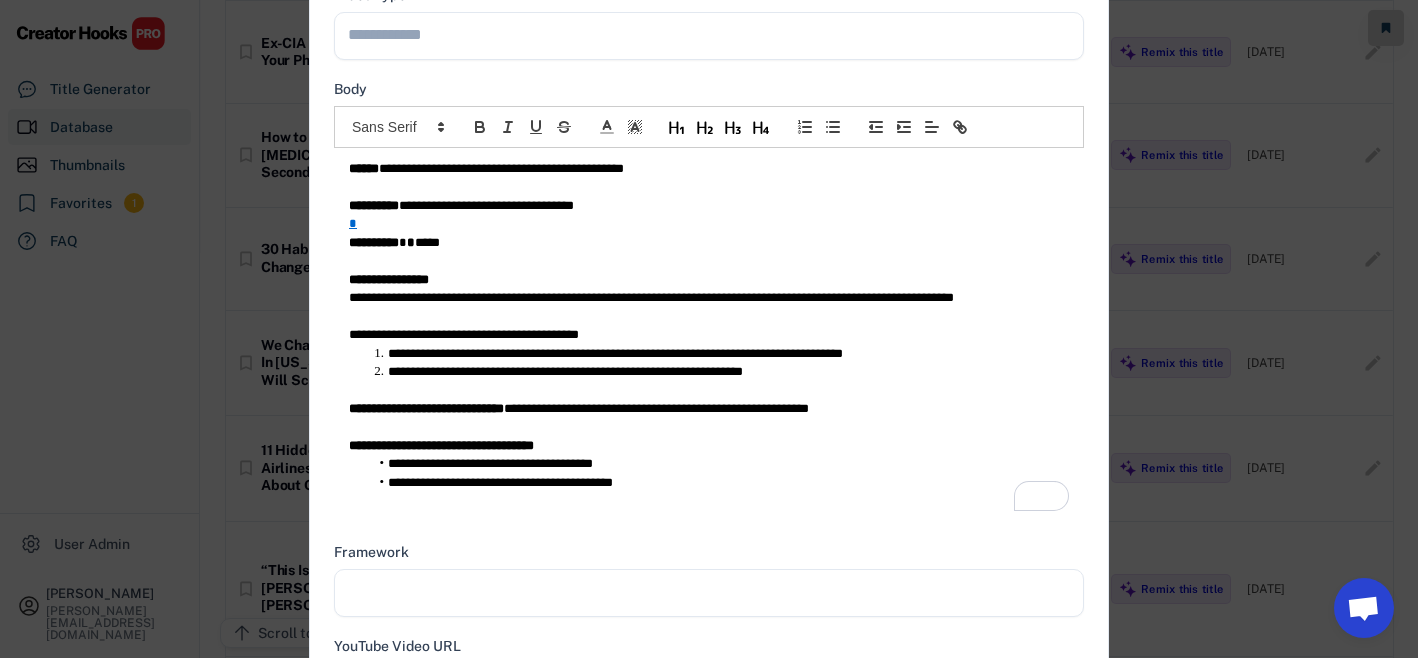 click on "**********" at bounding box center (709, 206) 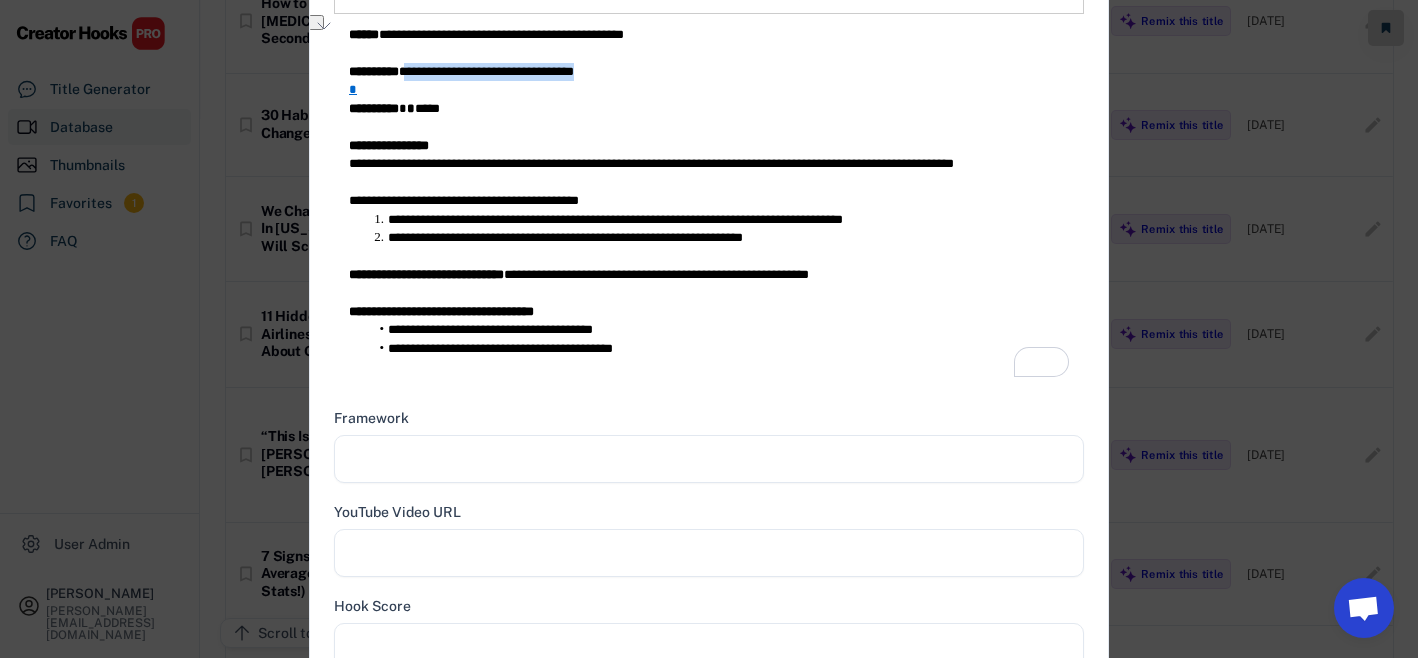 scroll, scrollTop: 860, scrollLeft: 0, axis: vertical 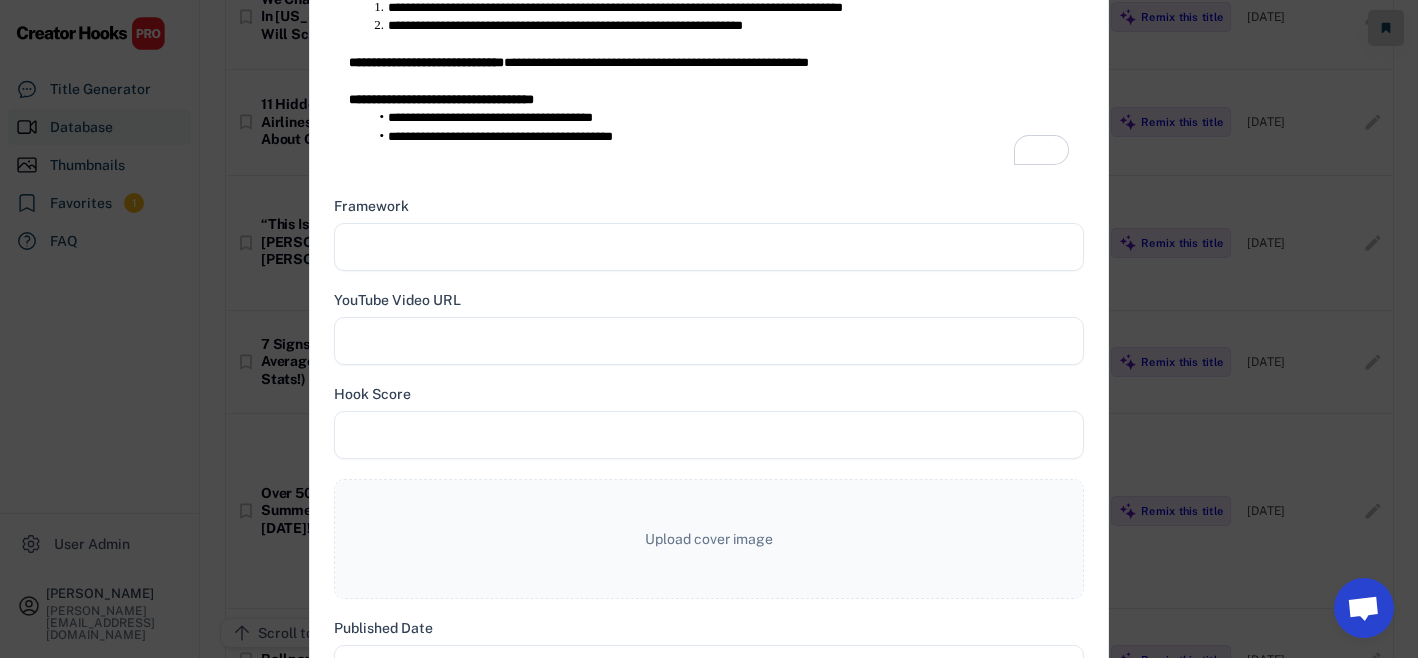 click at bounding box center [709, 247] 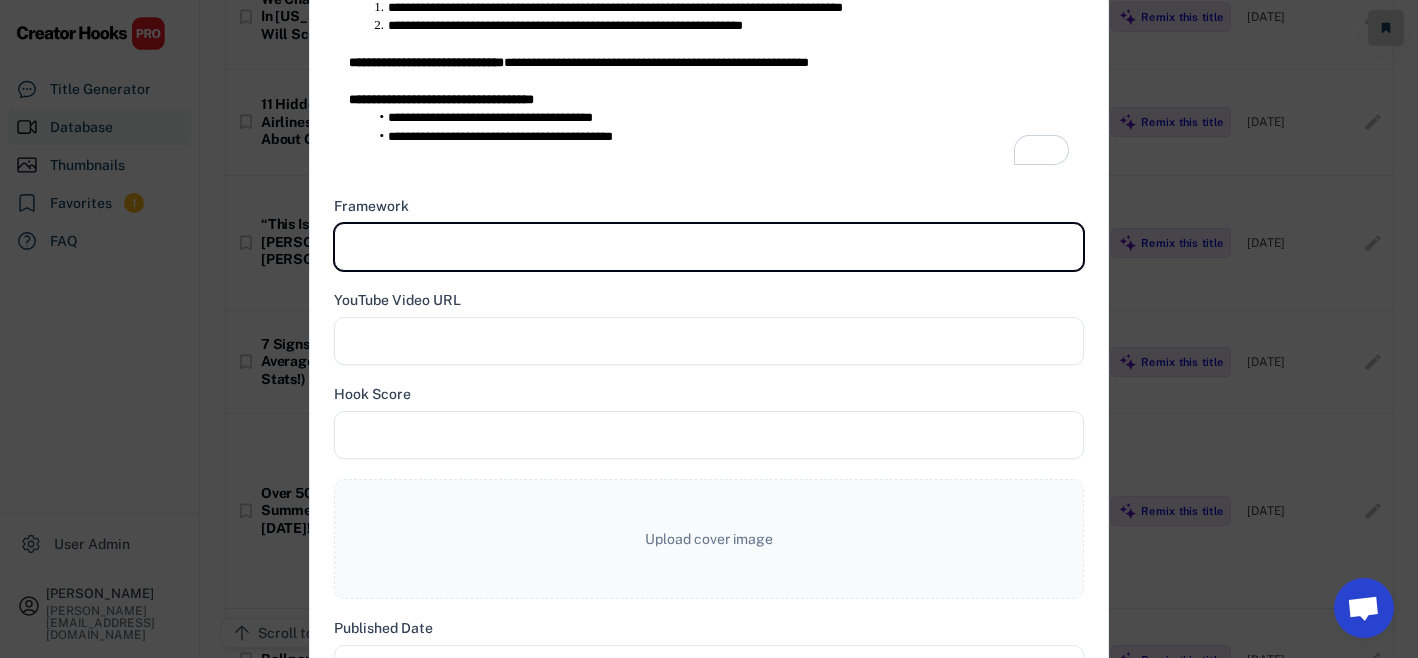 paste on "**********" 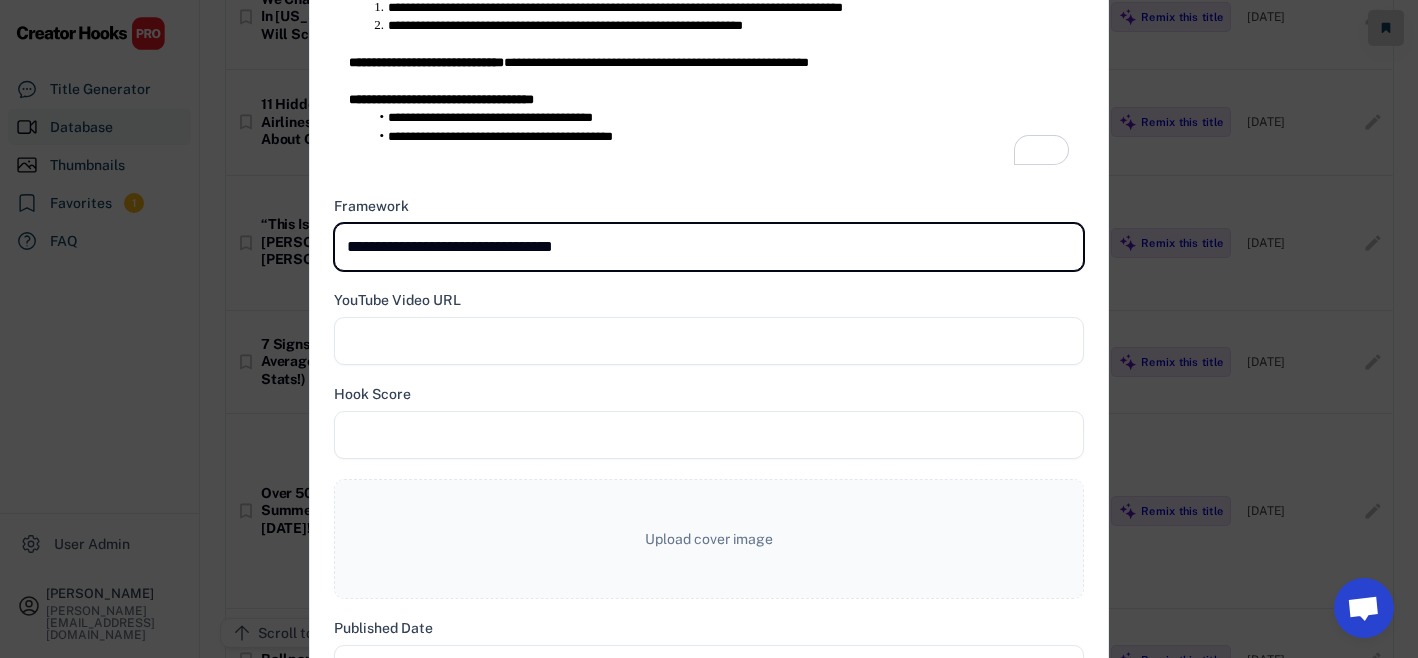 type on "**********" 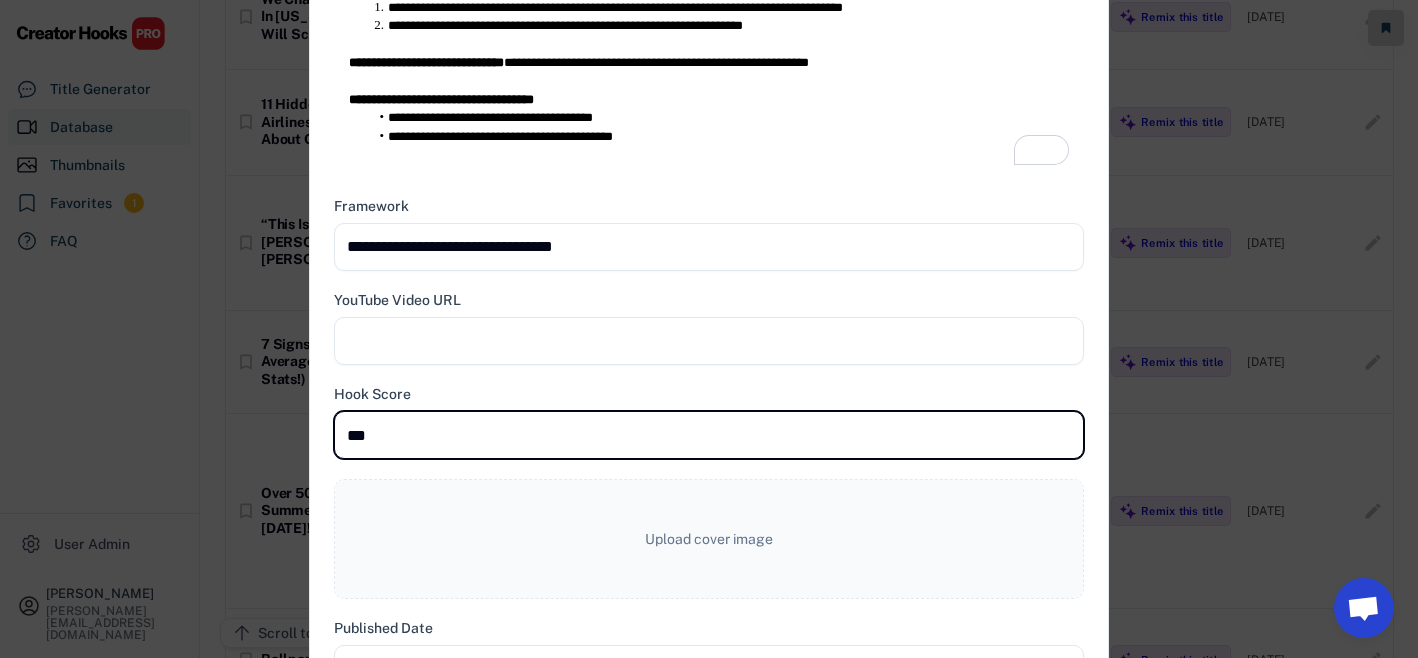 type on "***" 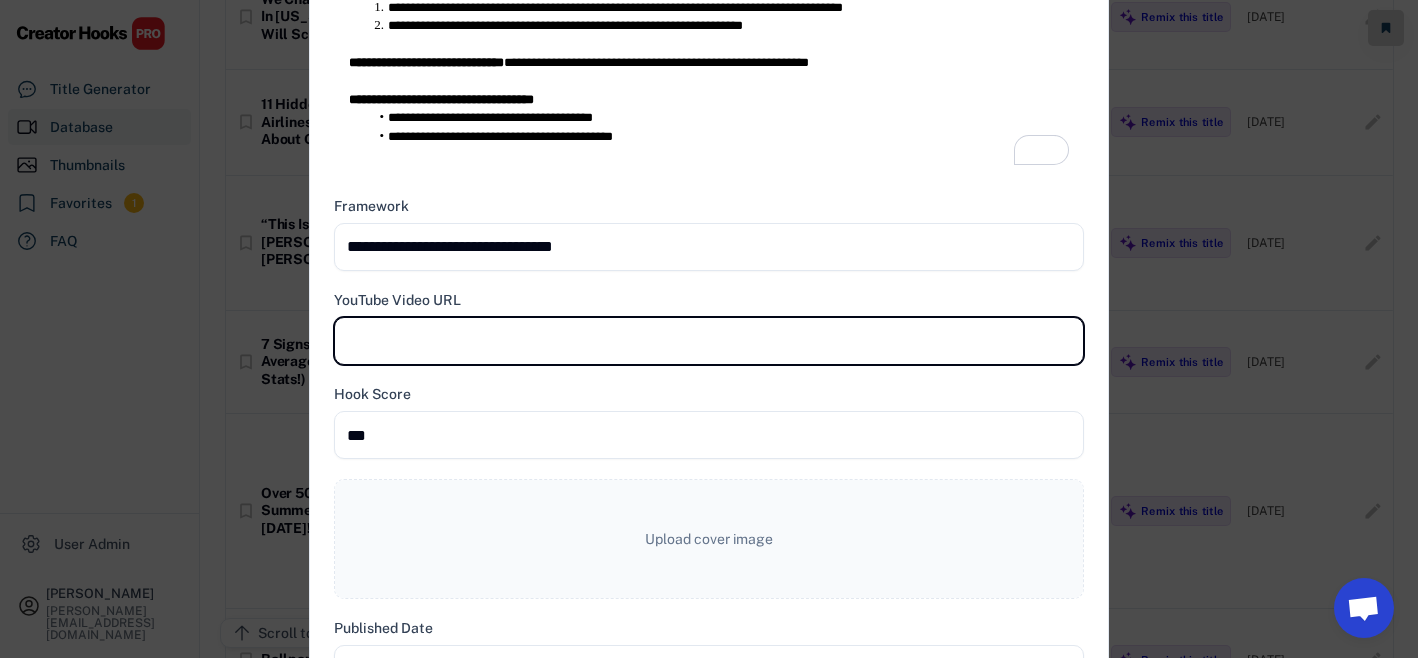 click at bounding box center [709, 341] 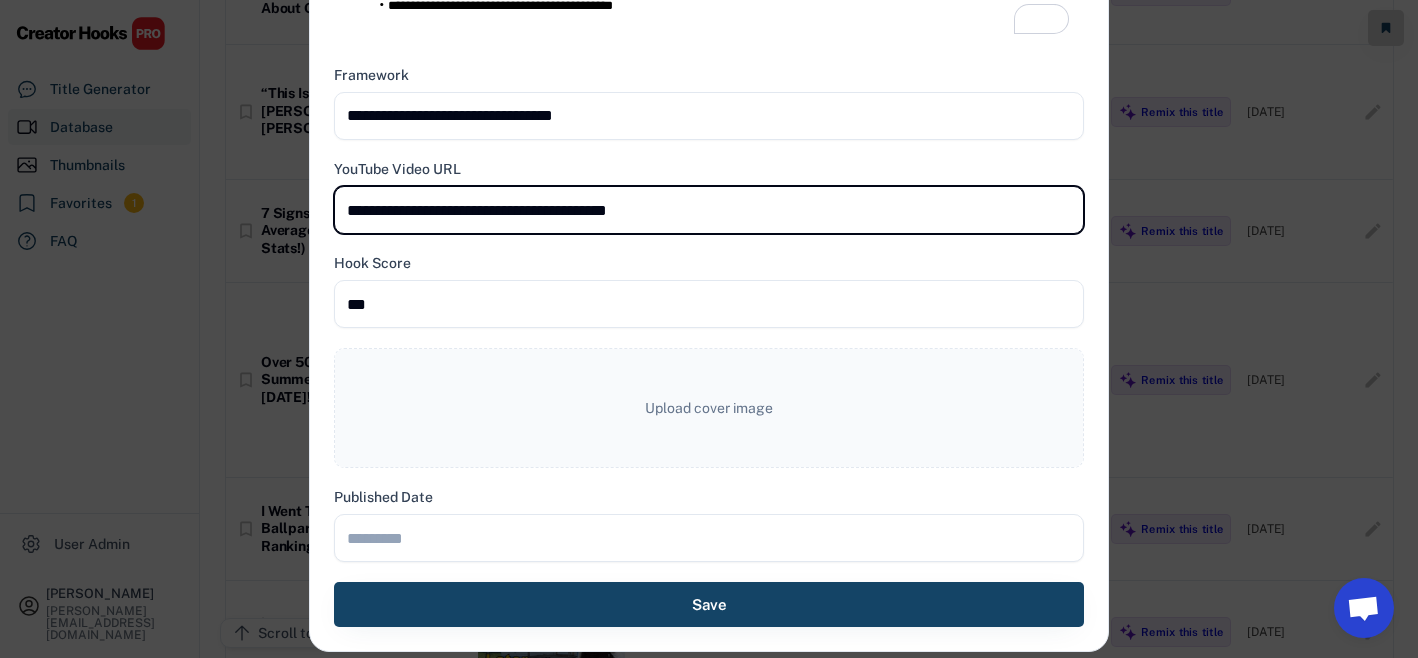 scroll, scrollTop: 992, scrollLeft: 0, axis: vertical 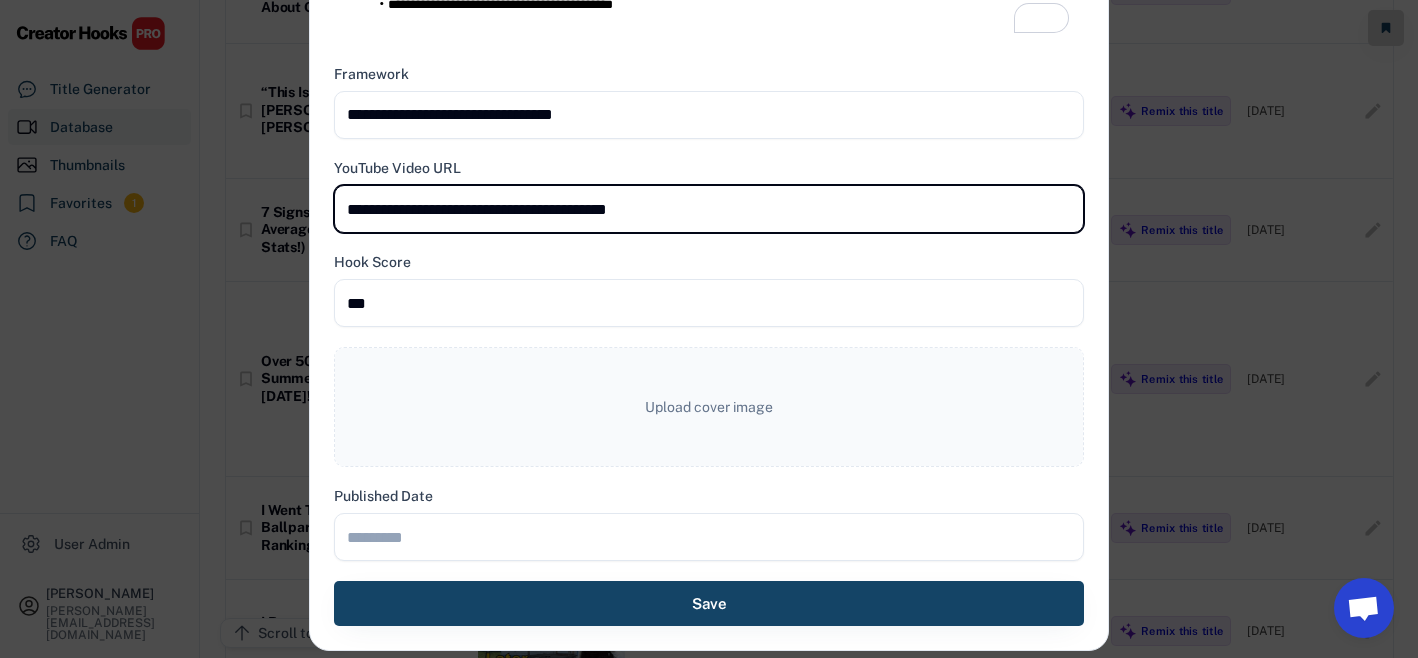 type on "**********" 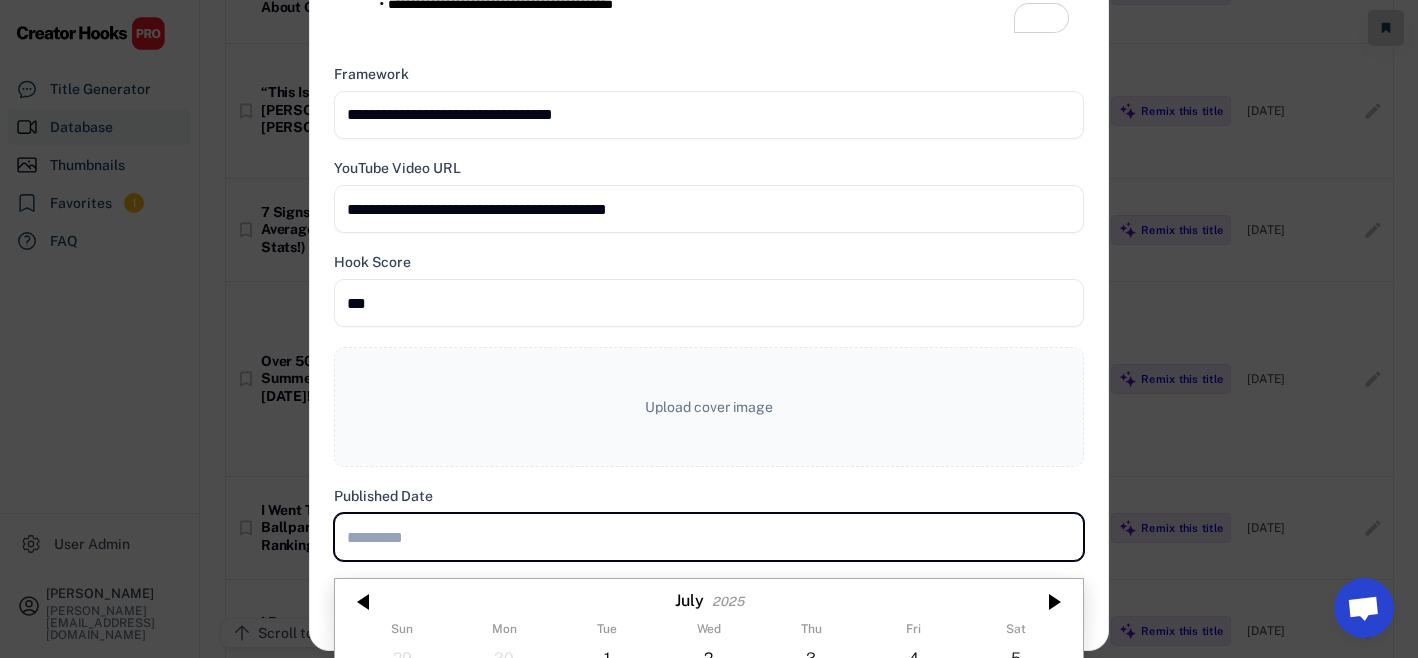 click at bounding box center (709, 537) 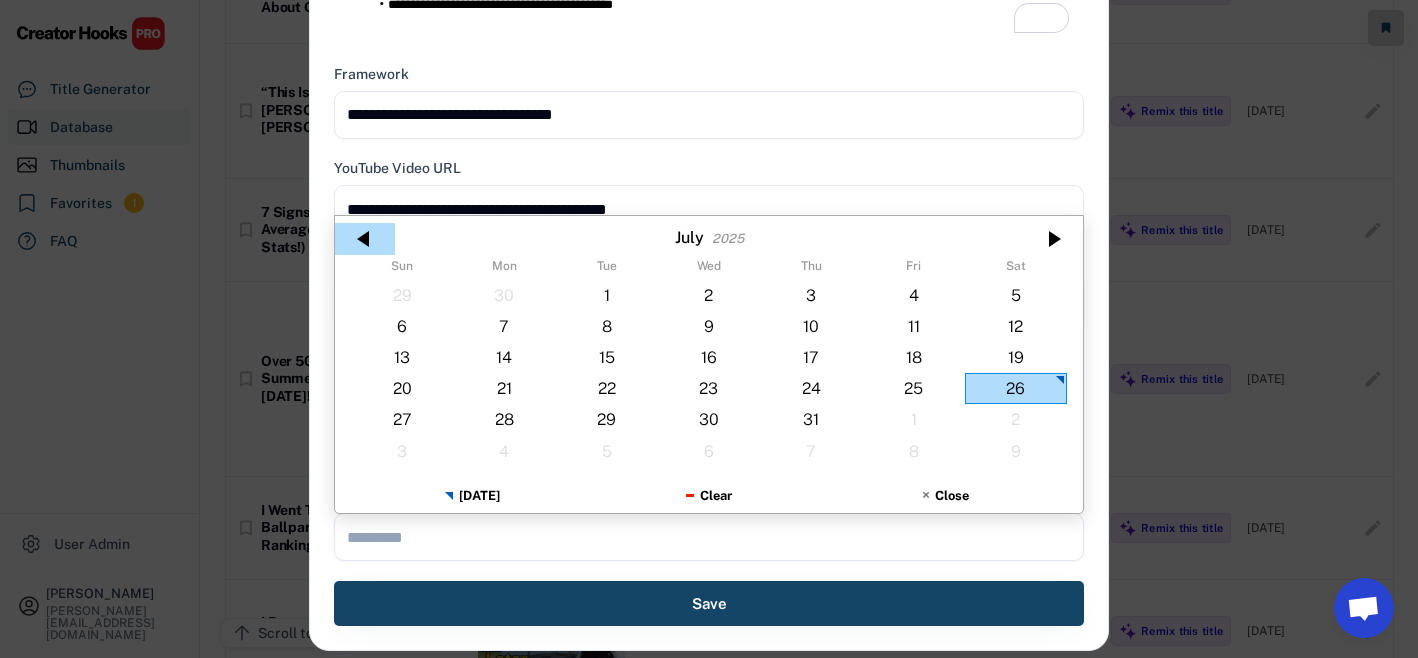 click at bounding box center (365, 239) 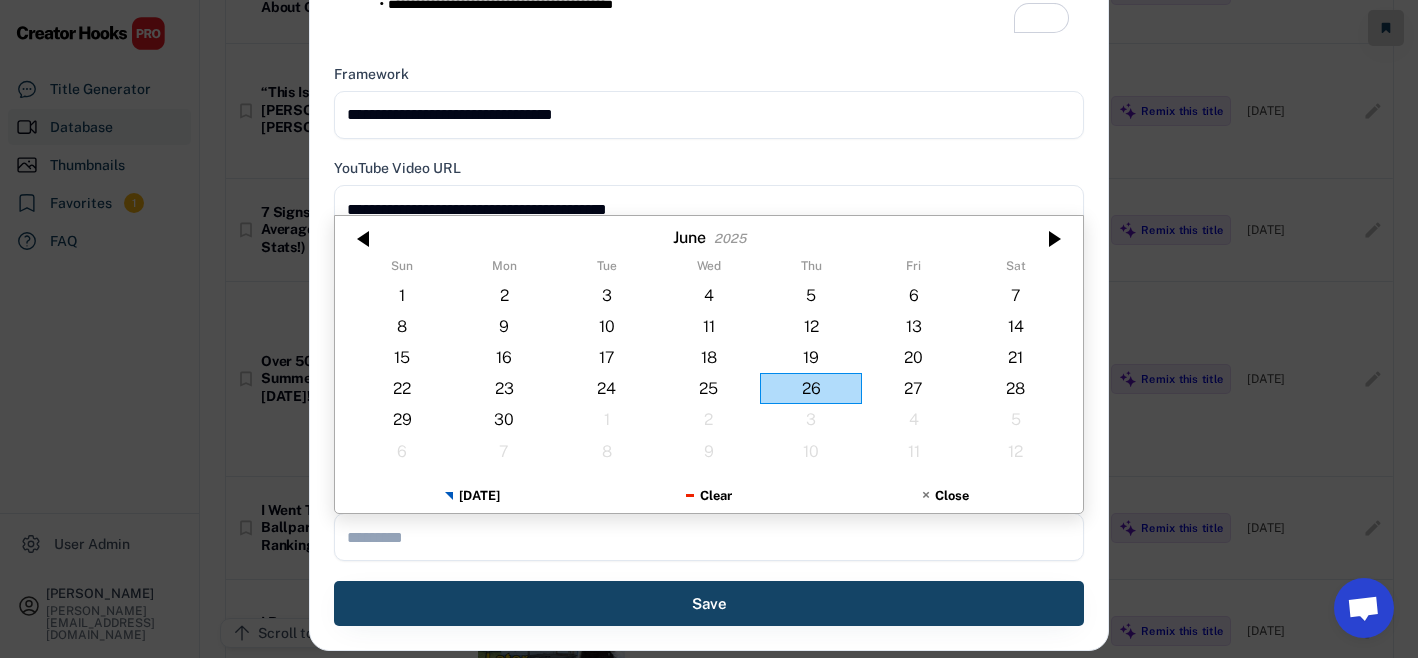 click at bounding box center [365, 239] 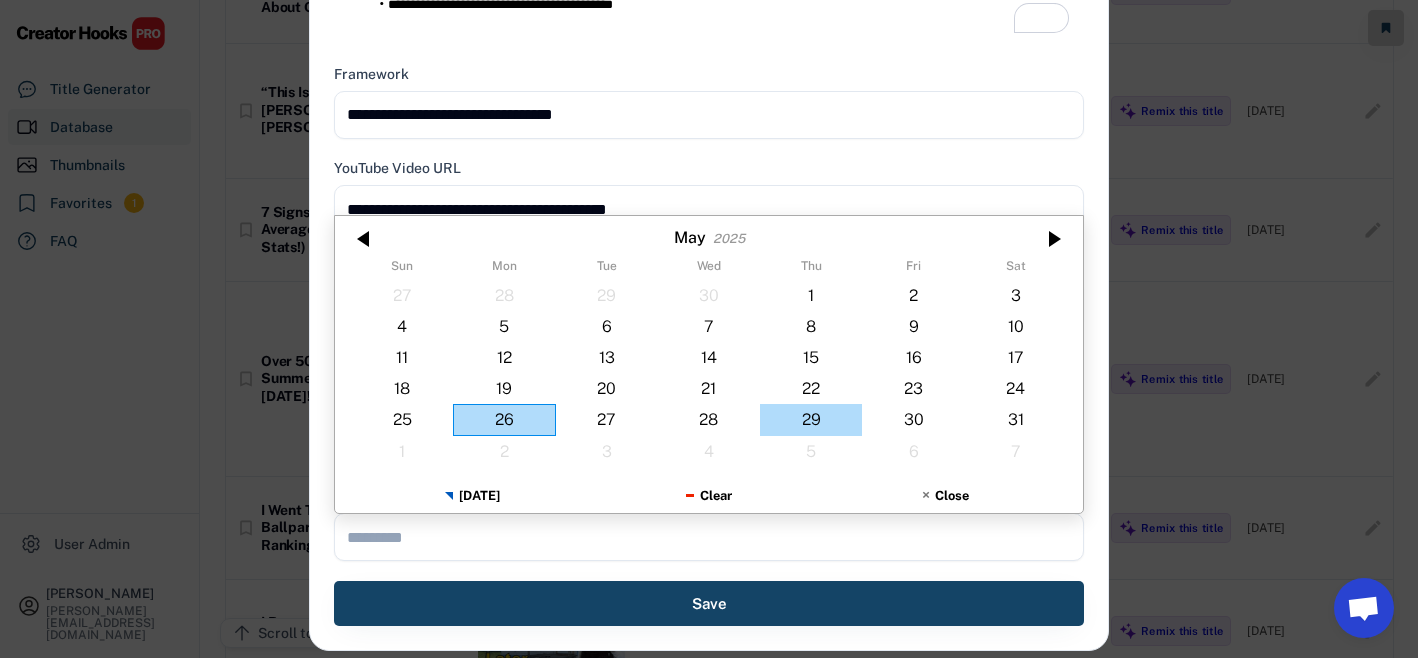 click on "29" at bounding box center [811, 419] 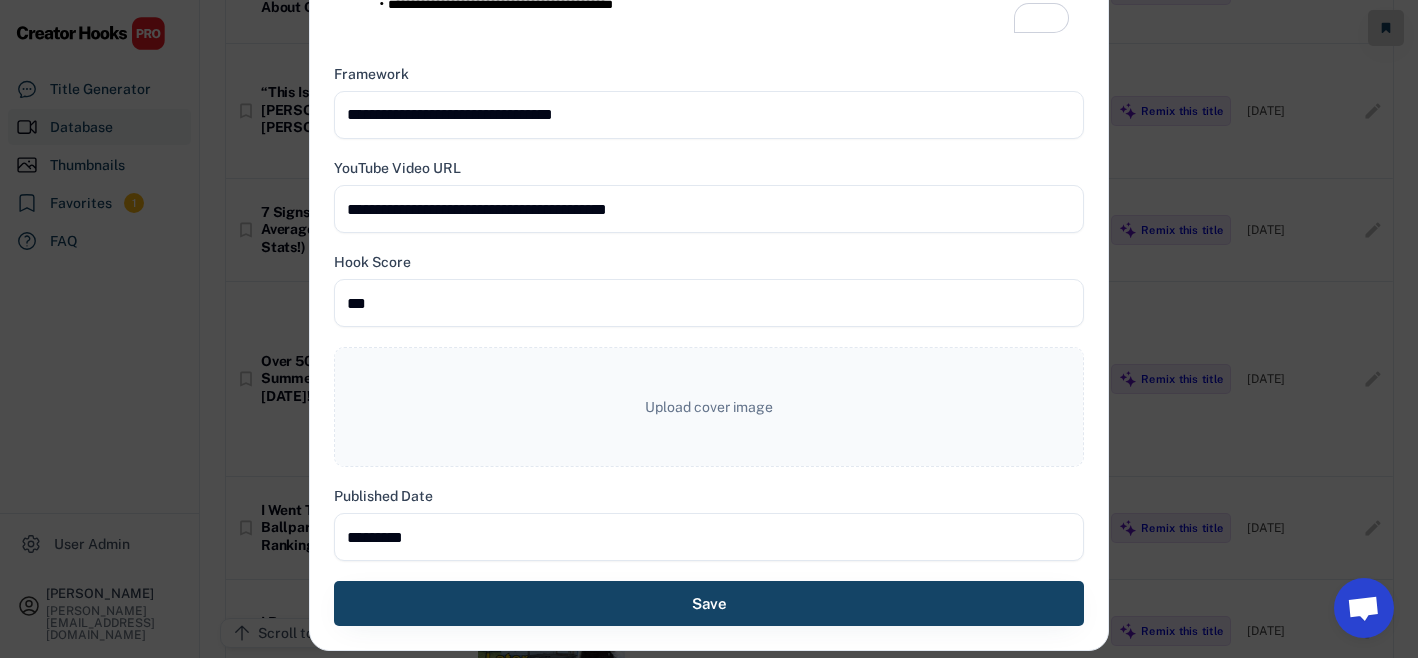 type on "**********" 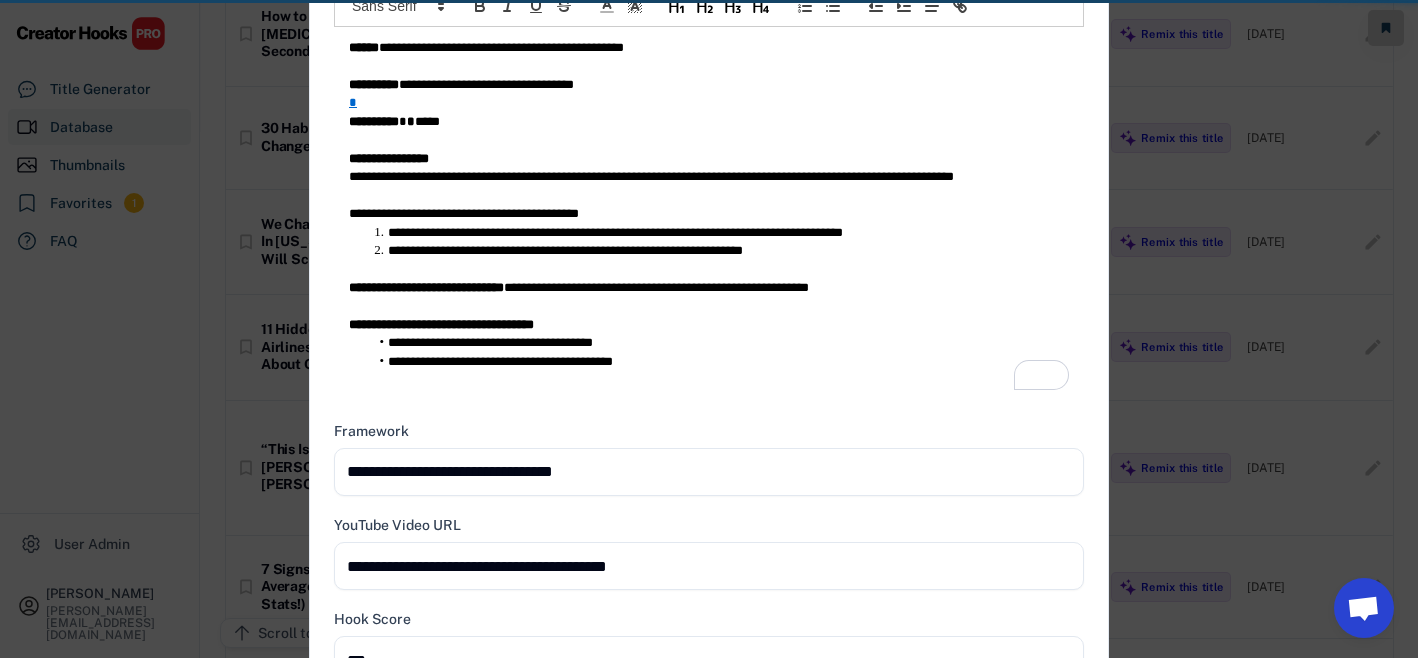 type 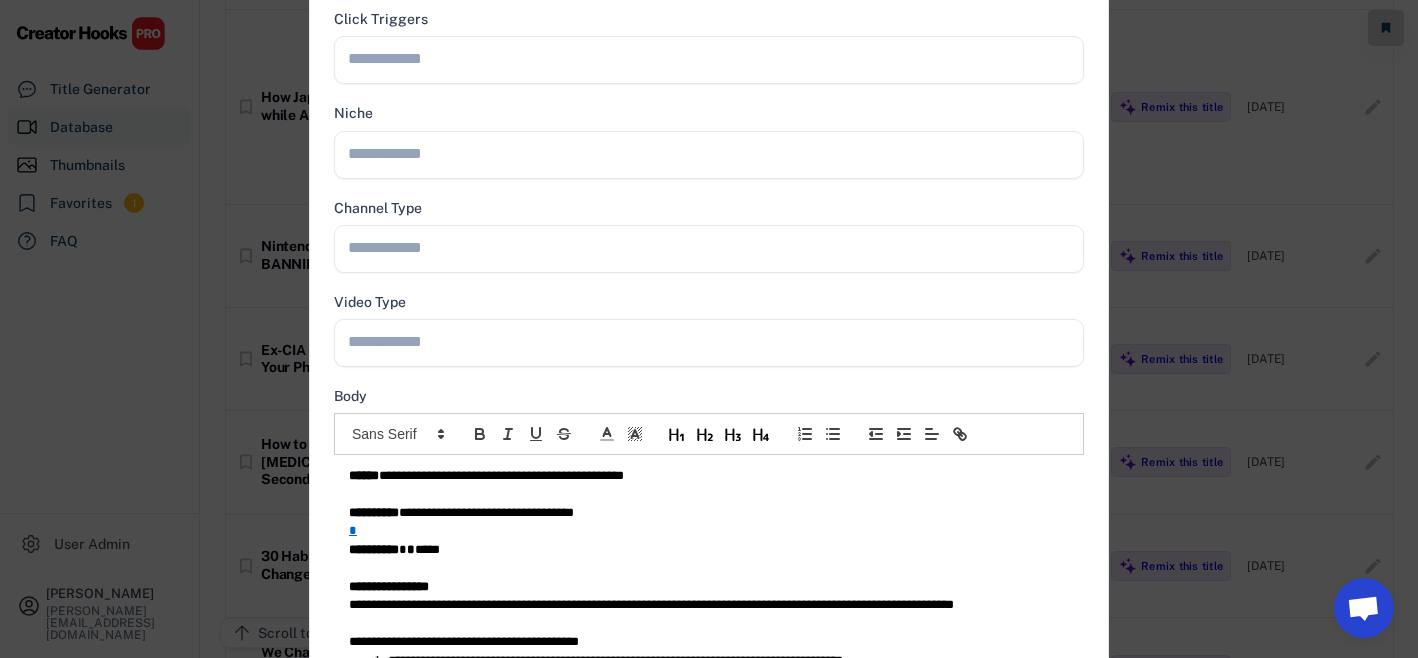 scroll, scrollTop: 136, scrollLeft: 0, axis: vertical 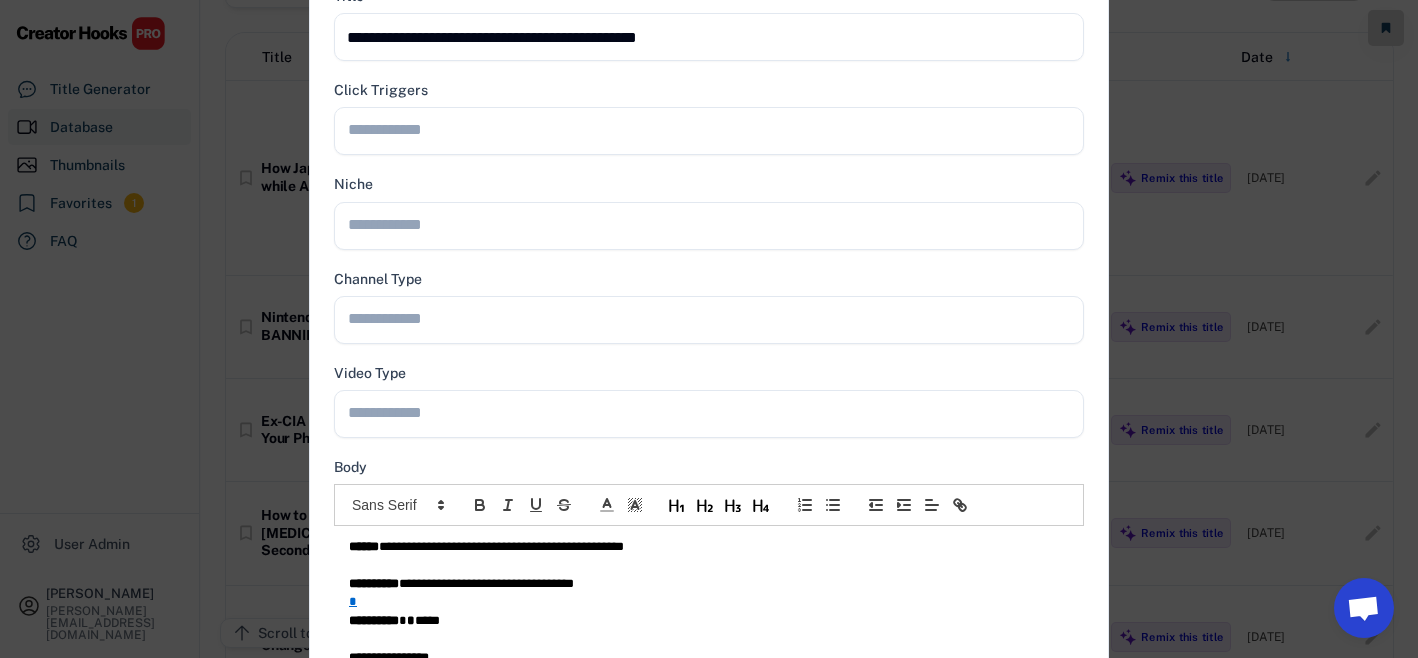 click at bounding box center [714, 412] 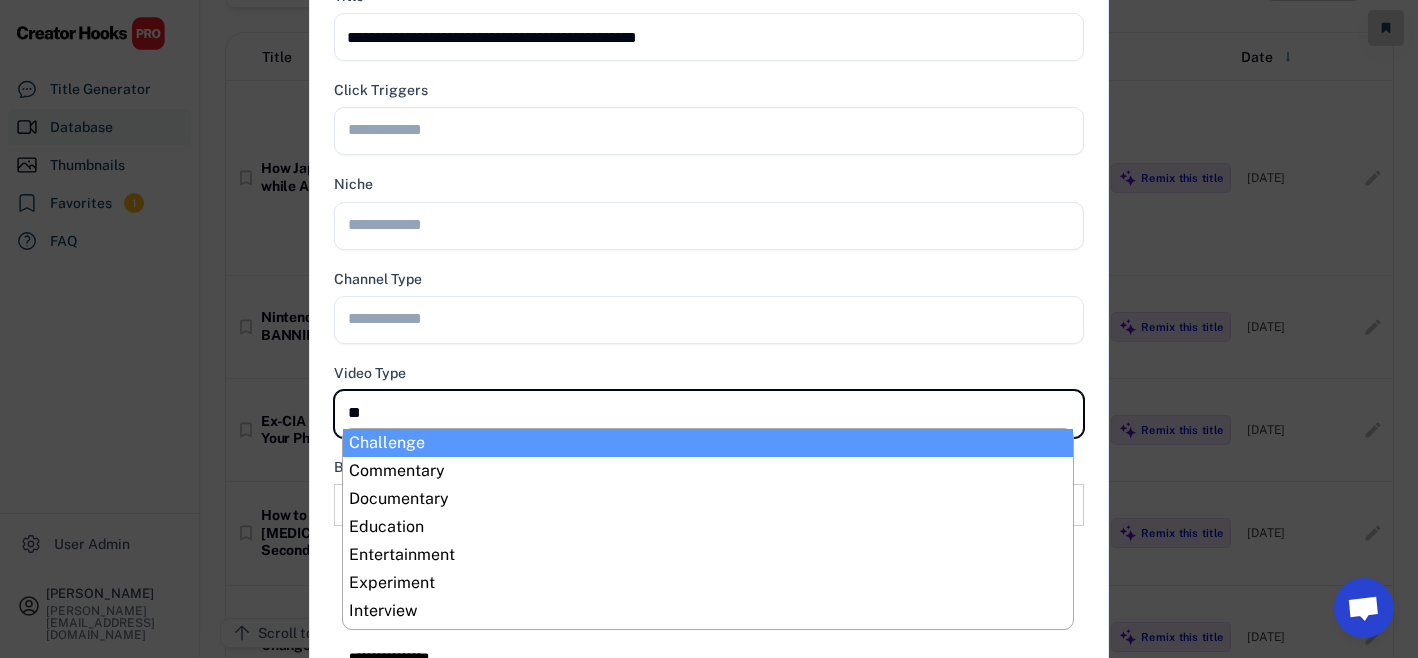 type on "***" 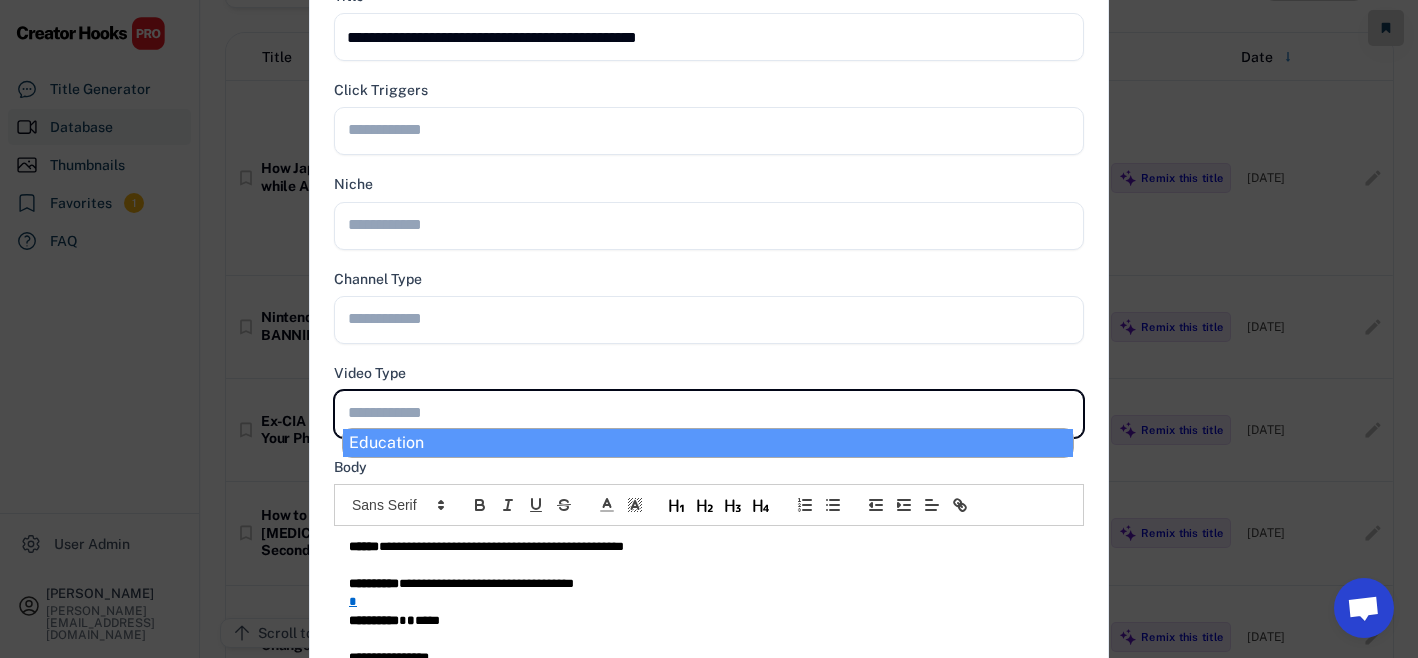 scroll, scrollTop: 0, scrollLeft: 0, axis: both 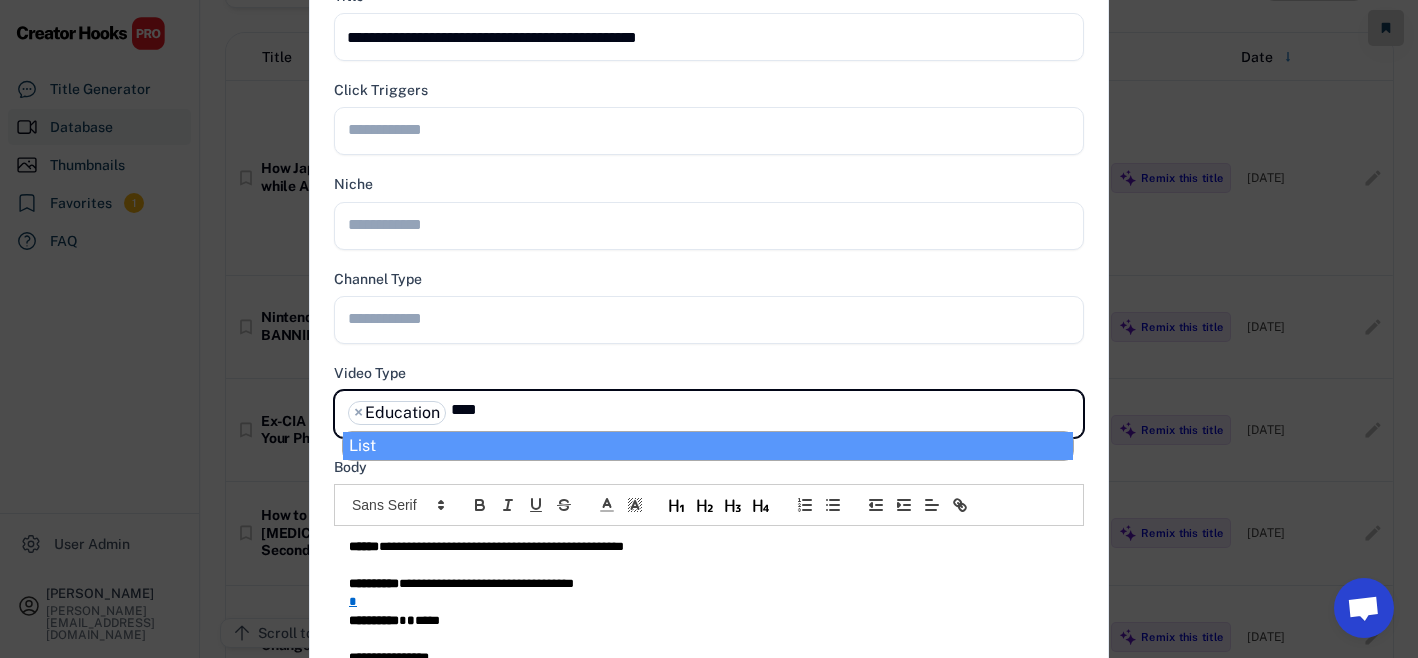 type on "****" 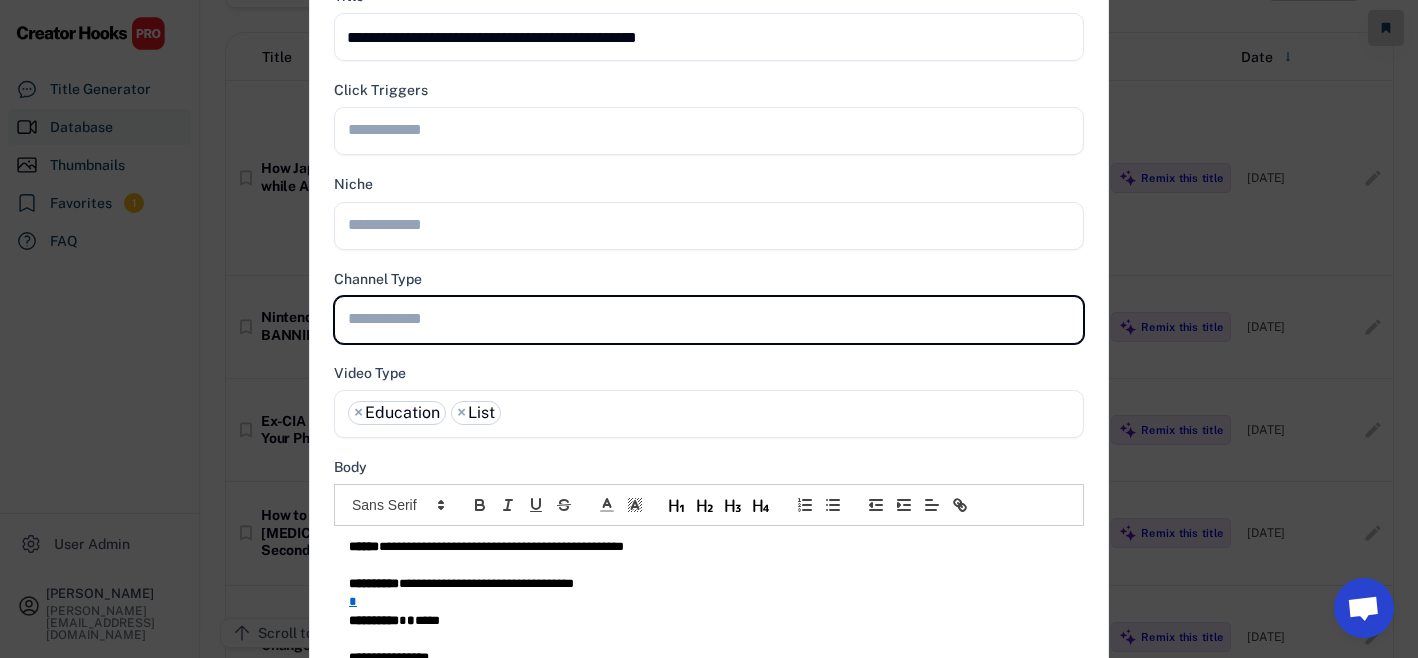 click at bounding box center (709, 320) 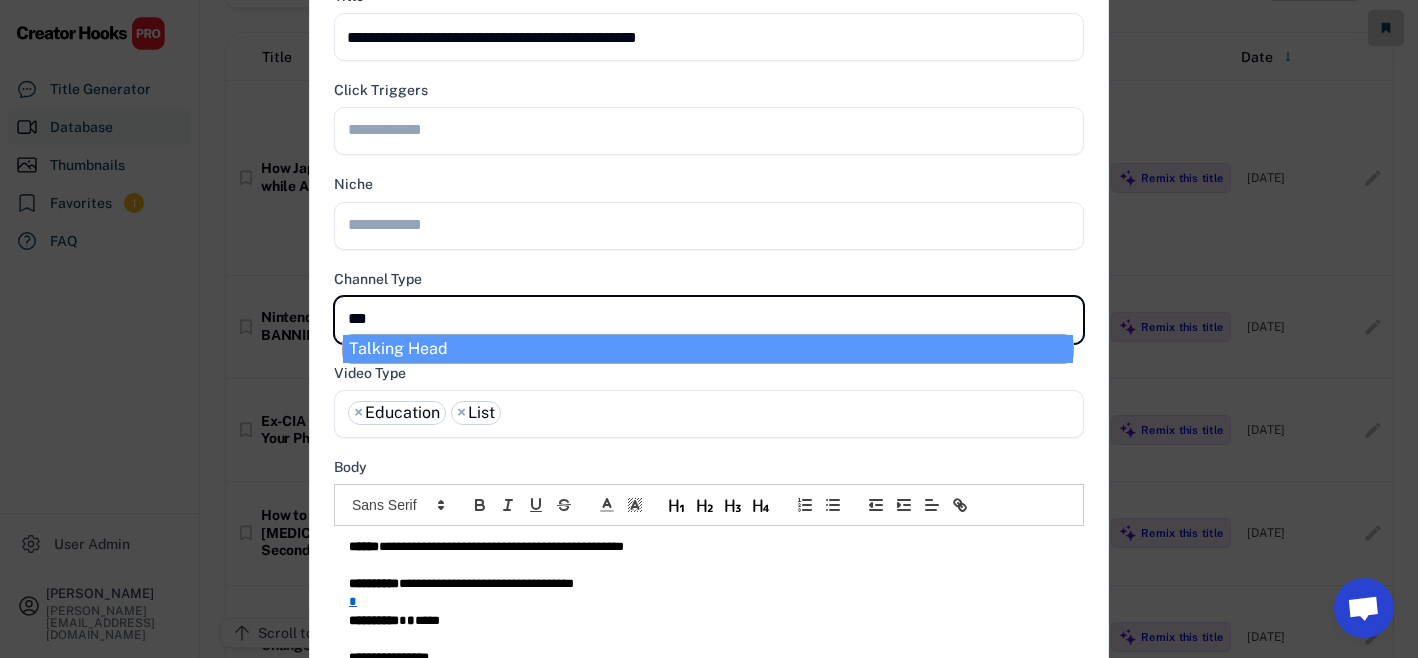 type on "****" 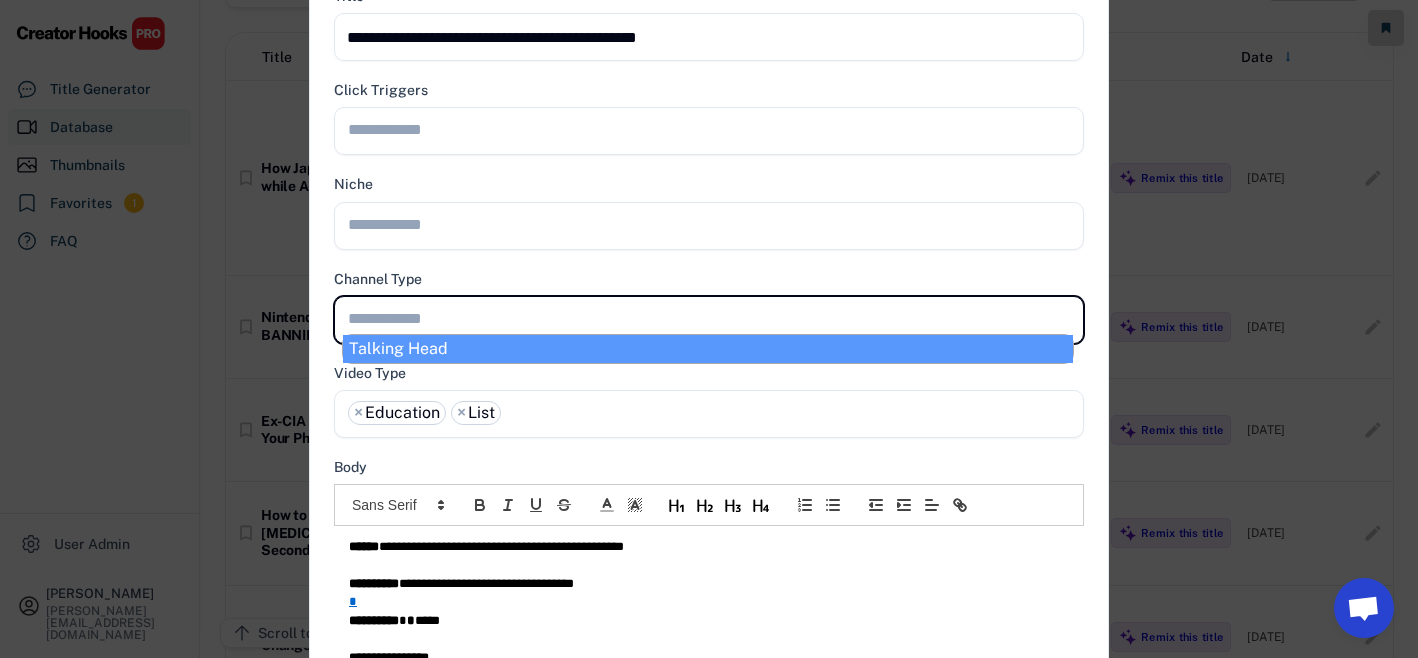 scroll, scrollTop: 0, scrollLeft: 0, axis: both 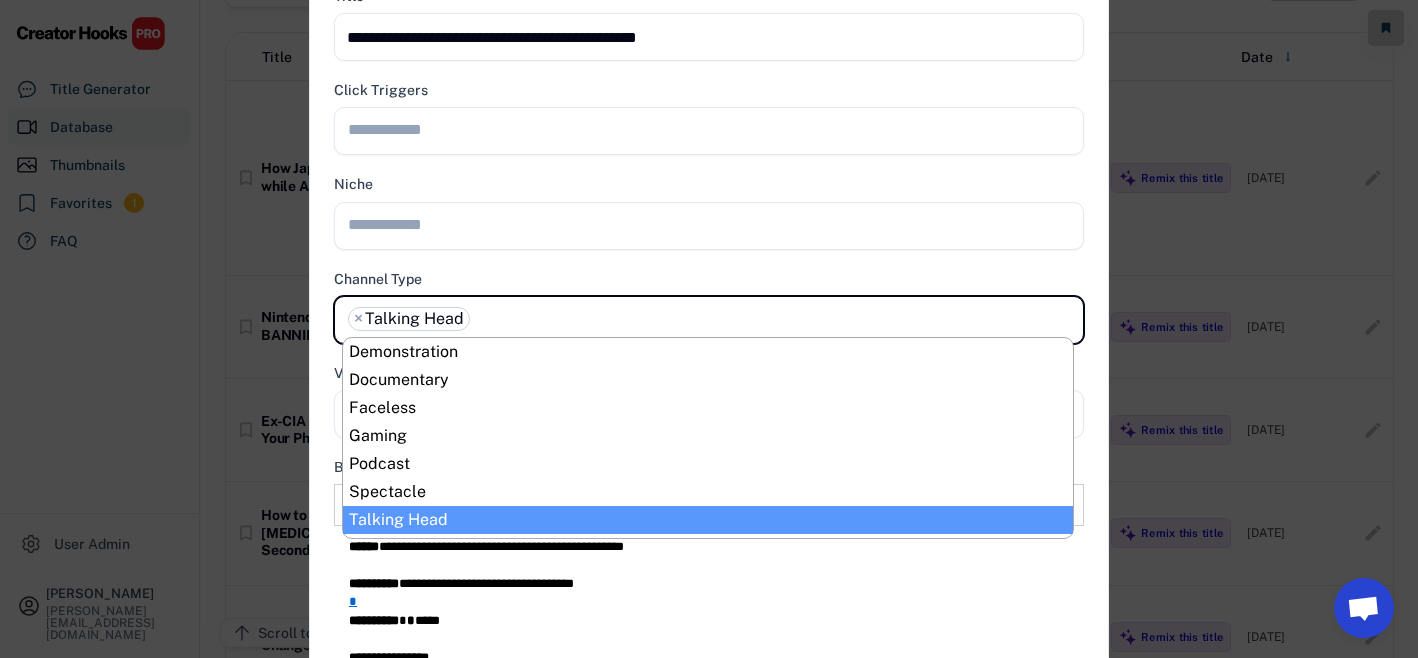 click at bounding box center (709, 226) 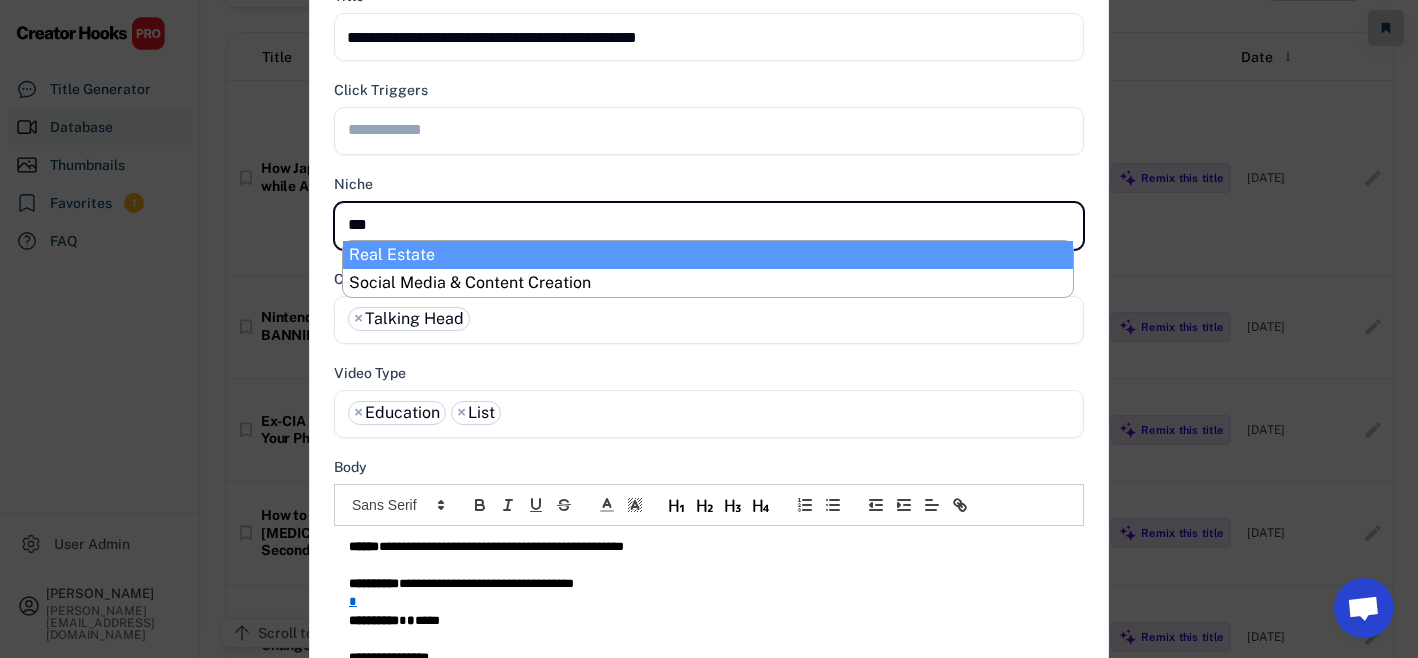 type on "****" 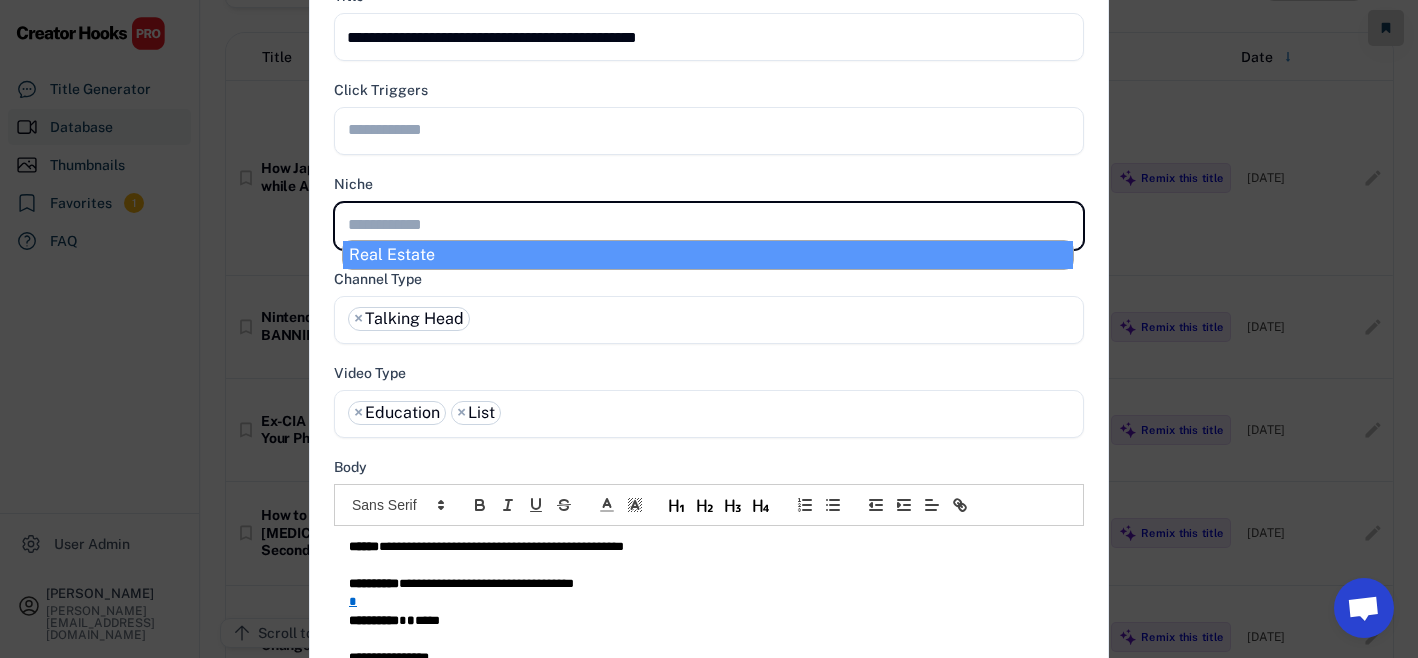 scroll, scrollTop: 0, scrollLeft: 0, axis: both 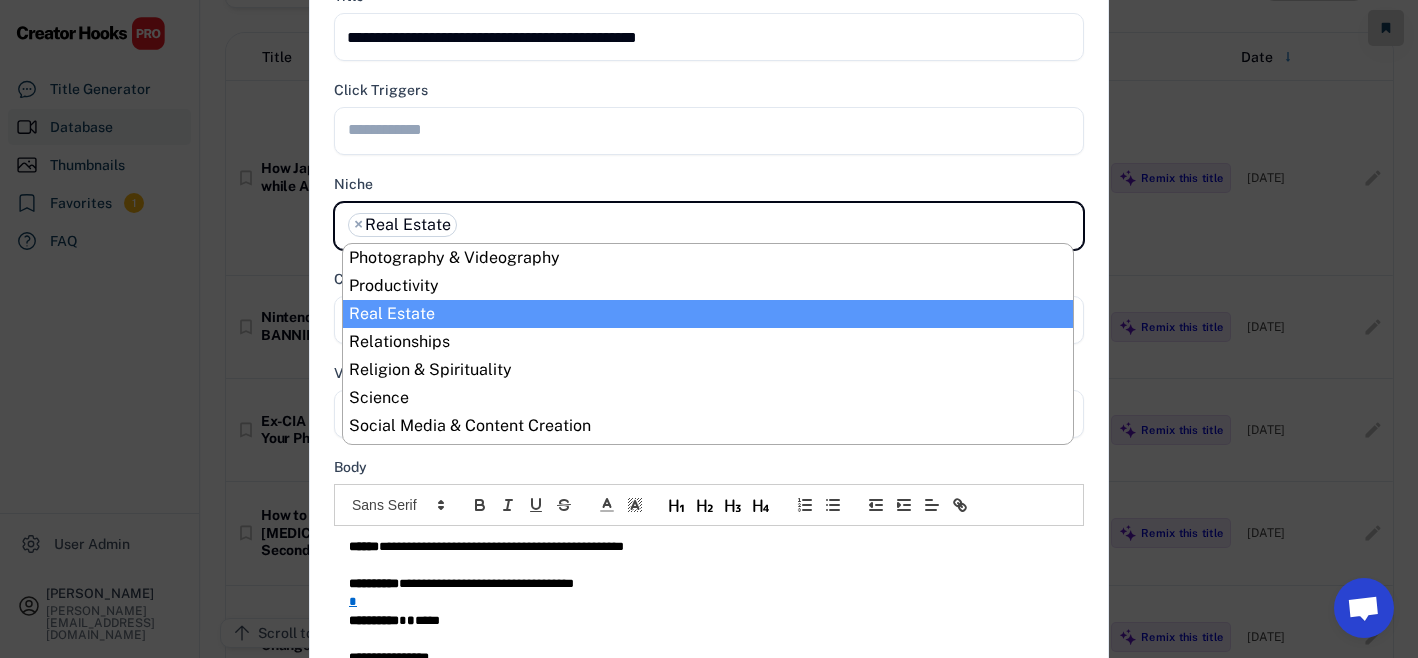 click at bounding box center (714, 129) 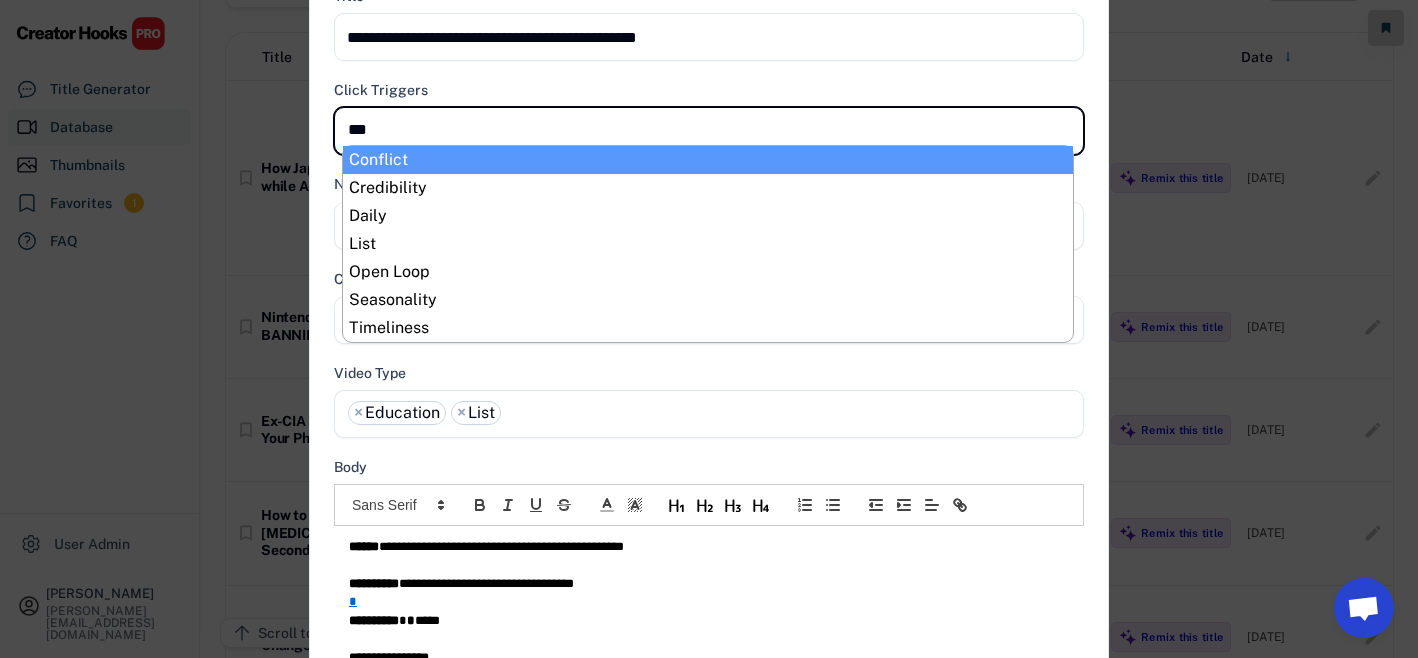 type on "****" 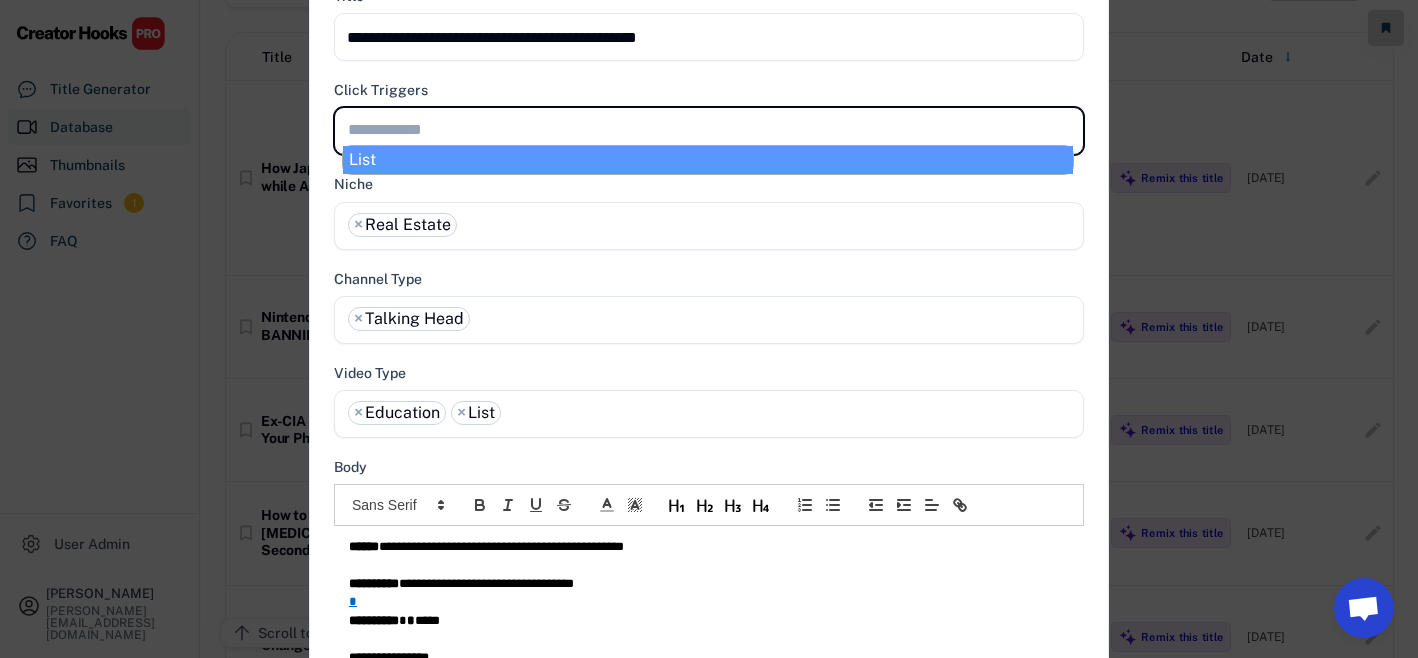 select on "**********" 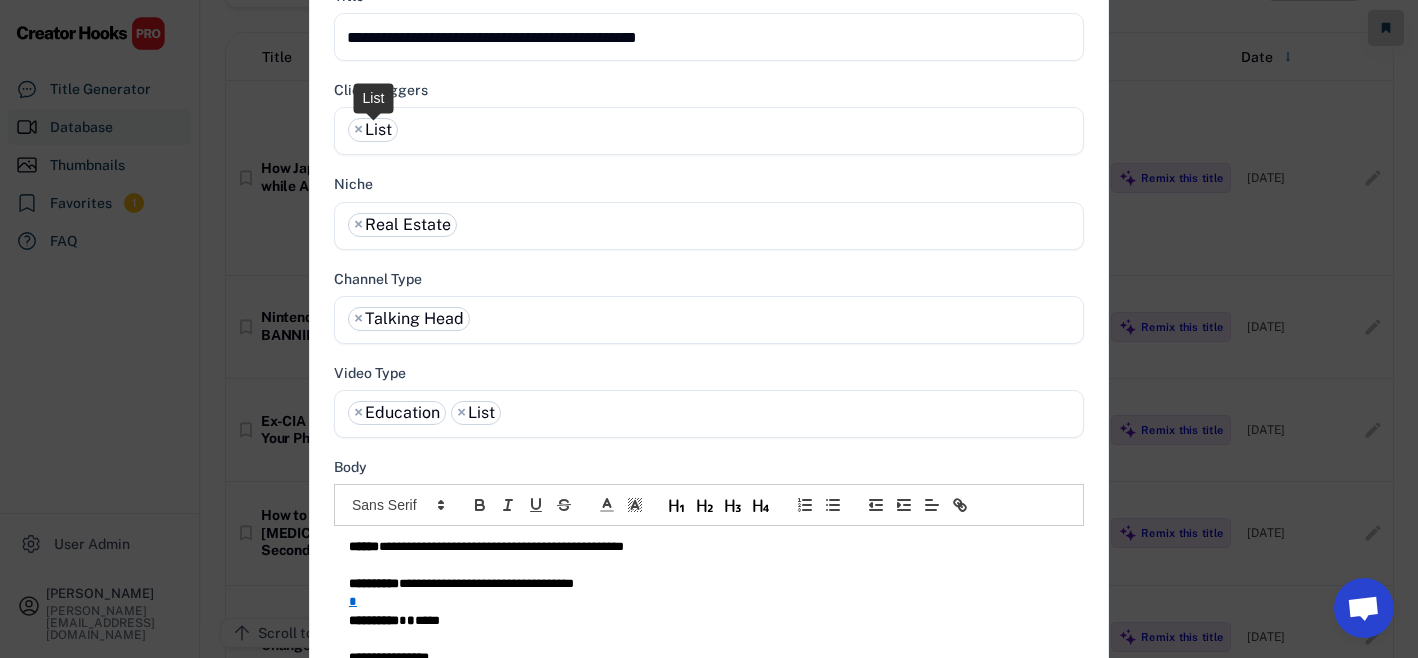 scroll, scrollTop: 0, scrollLeft: 0, axis: both 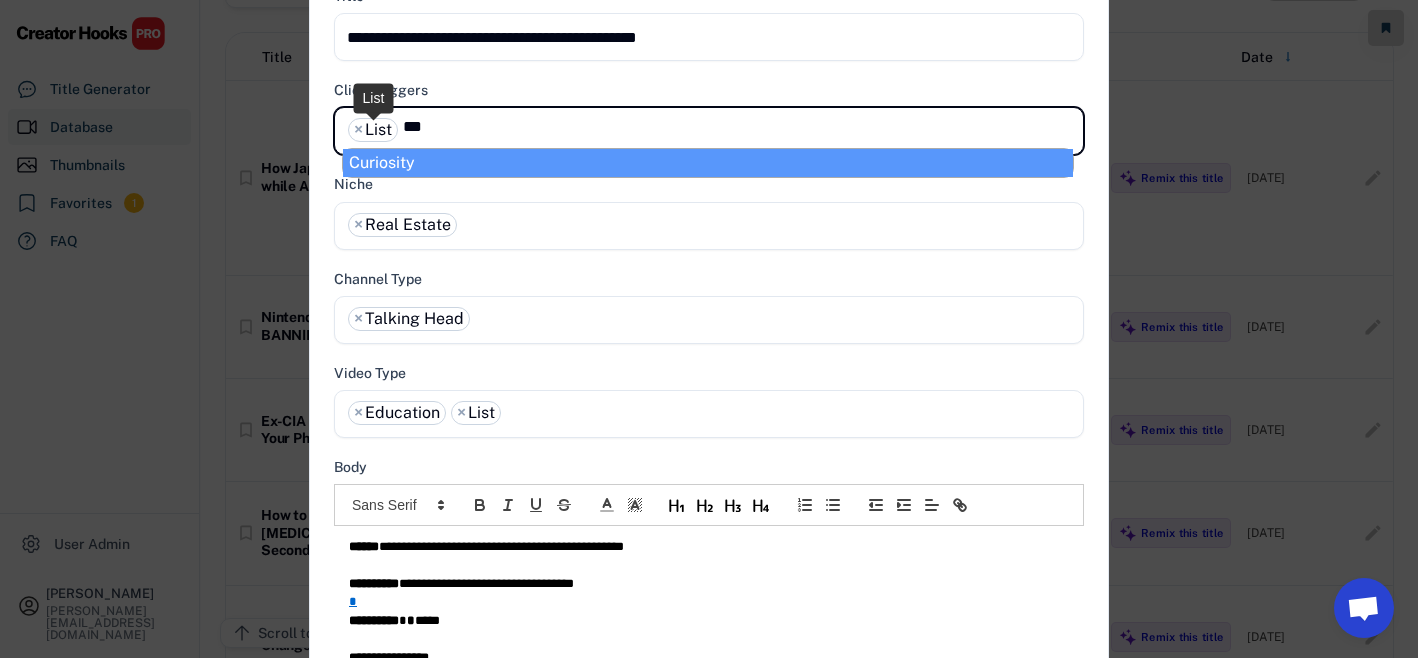 type on "***" 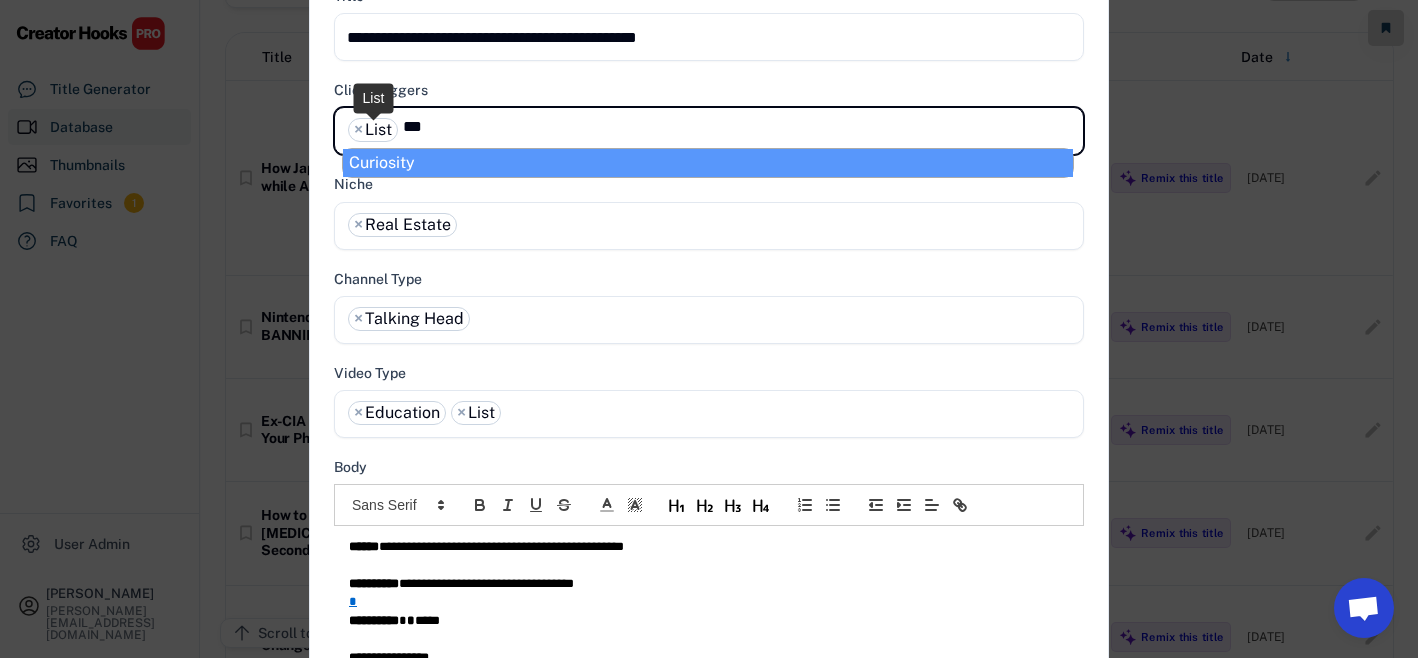 select on "**********" 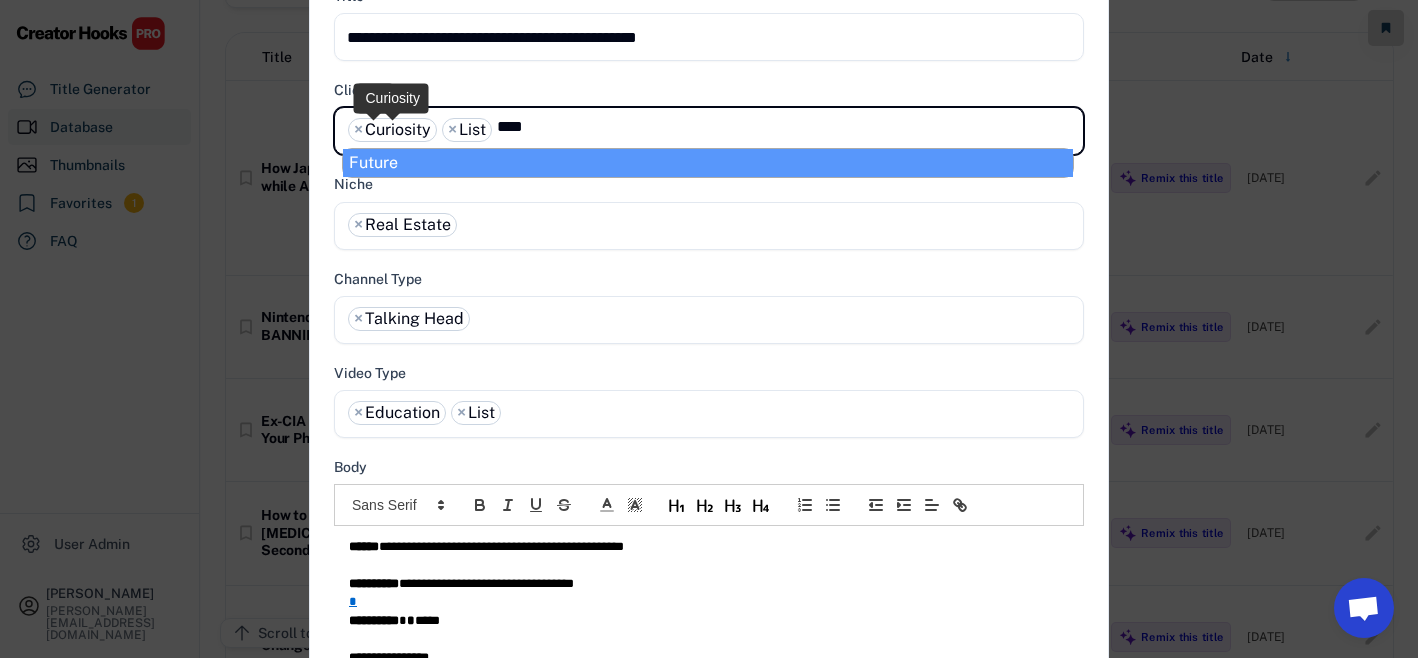 type on "****" 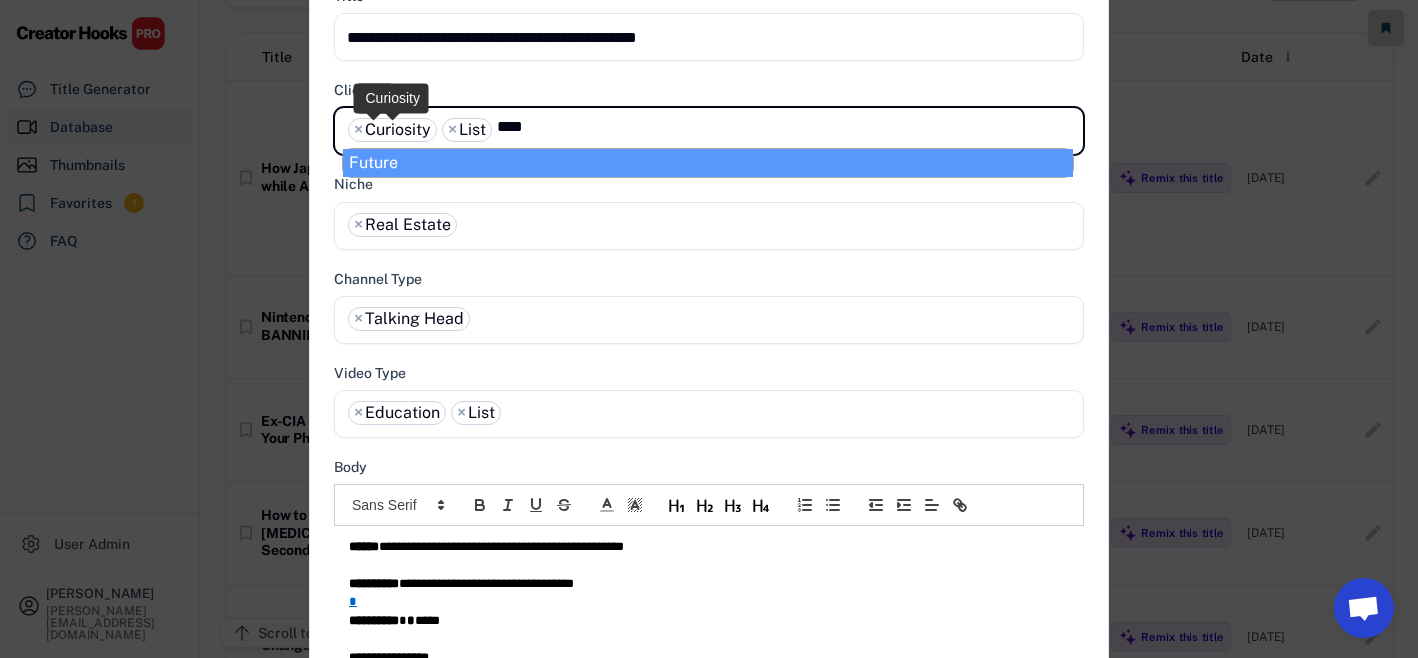 type 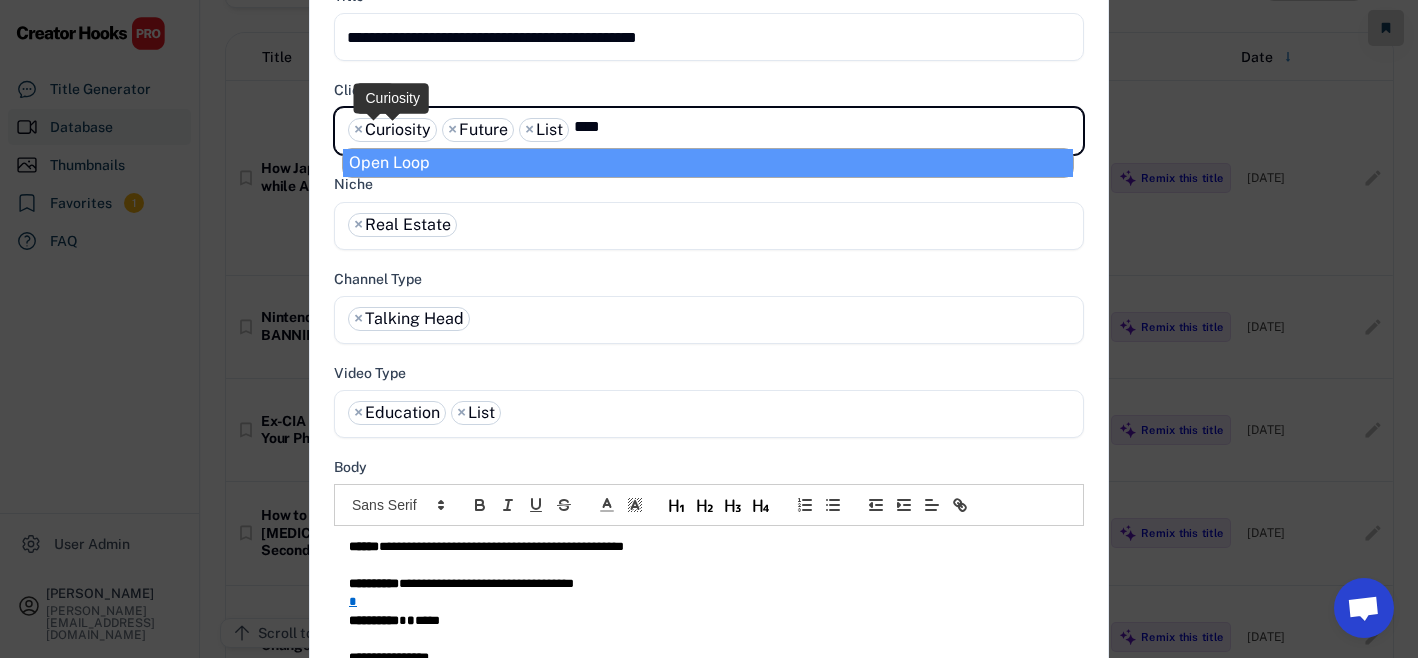type on "****" 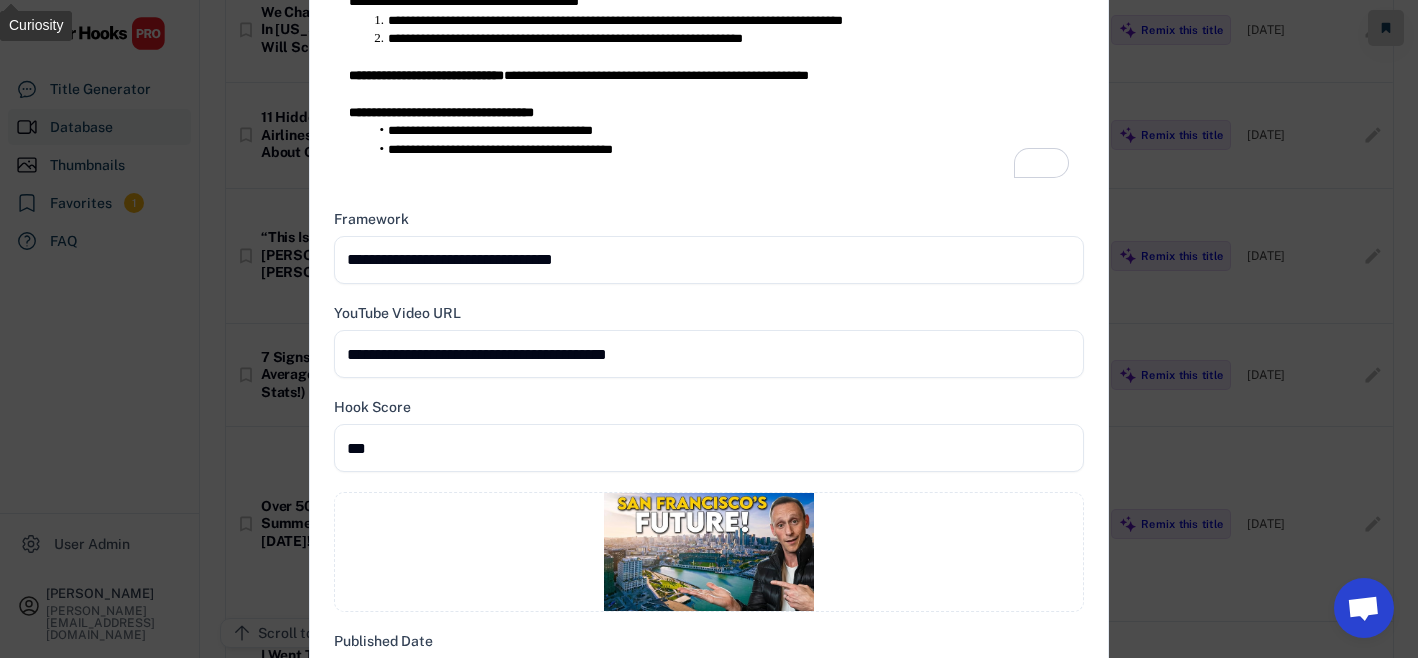 scroll, scrollTop: 1143, scrollLeft: 0, axis: vertical 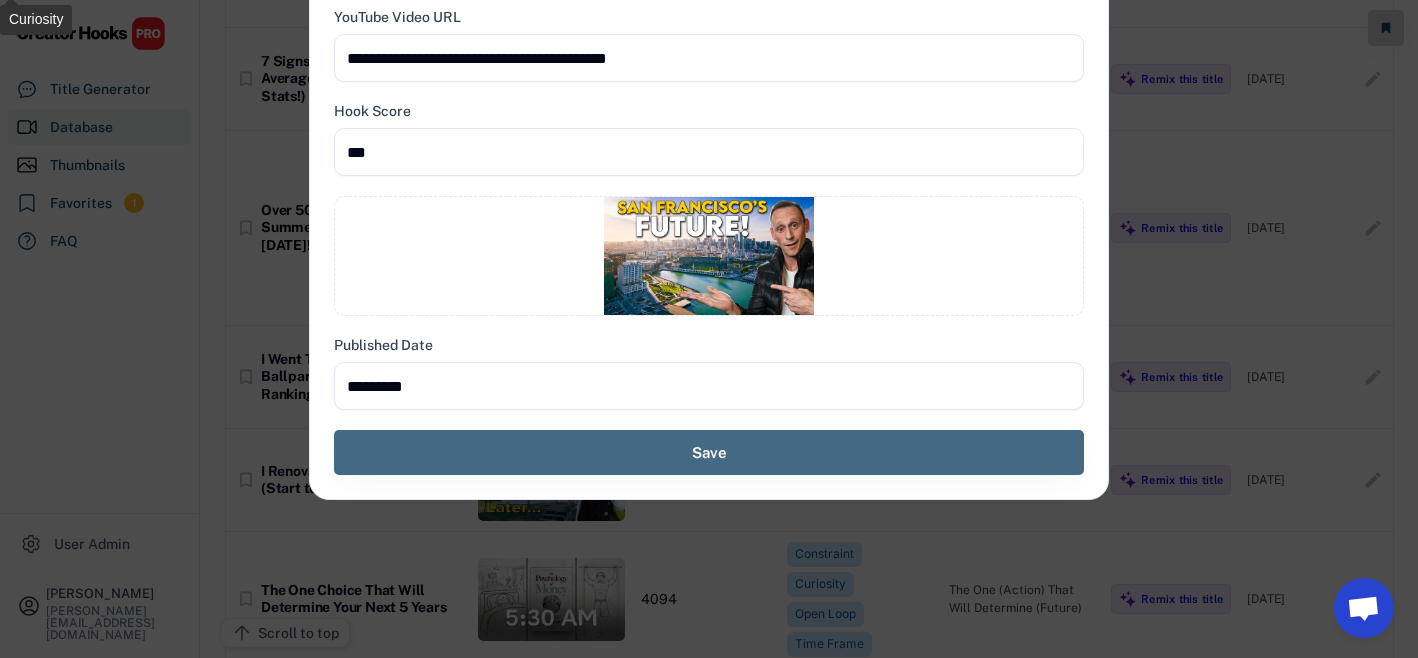 click on "Save" at bounding box center [709, 452] 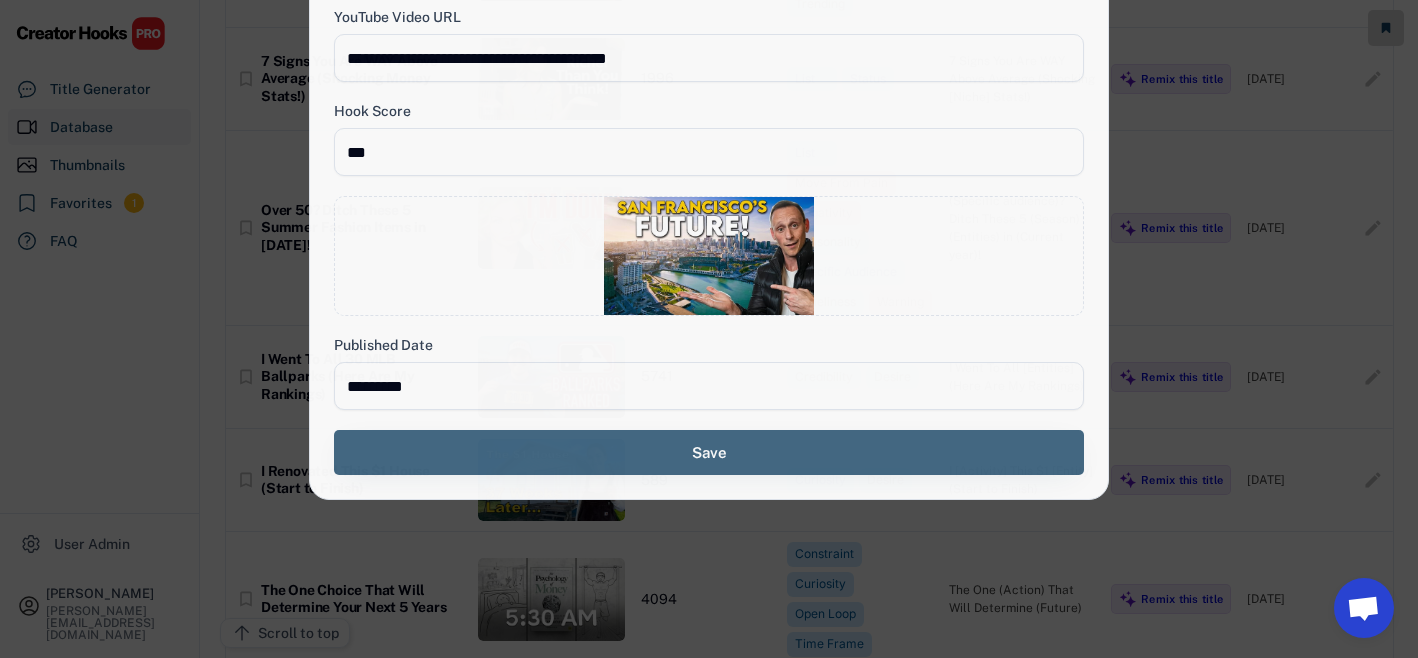 scroll, scrollTop: 1126, scrollLeft: 0, axis: vertical 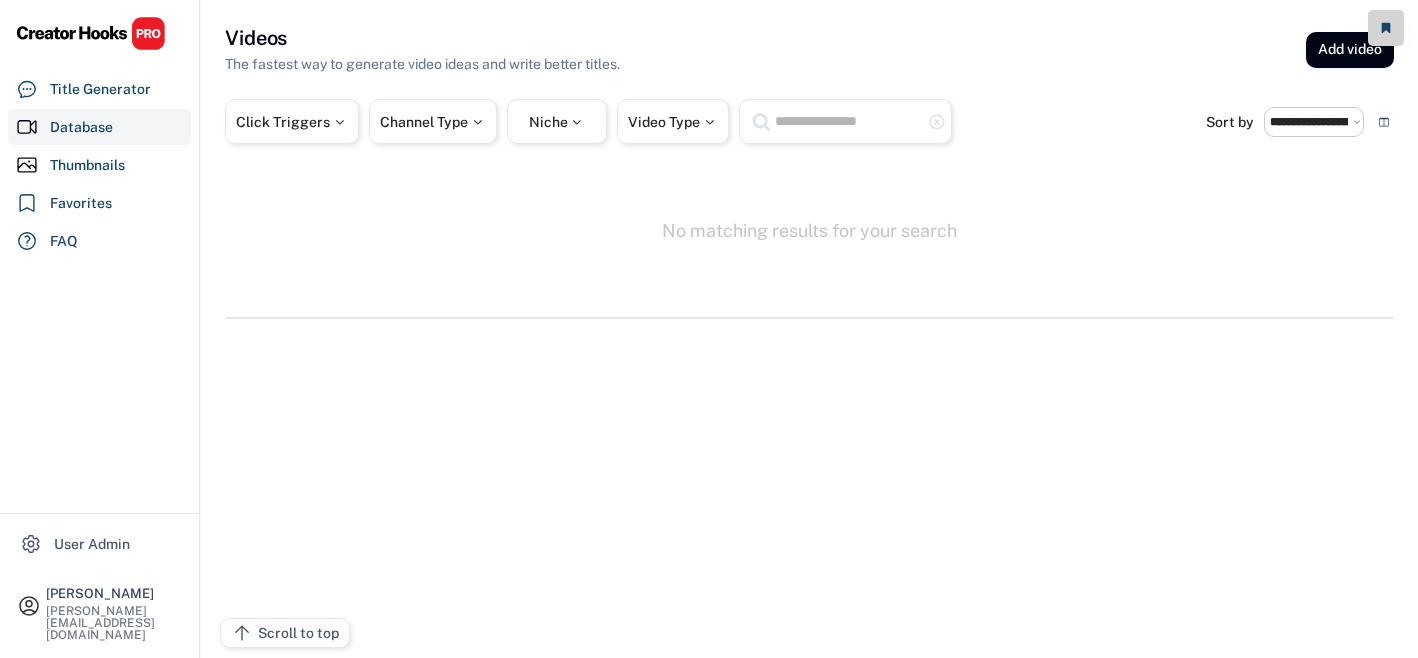 select on "**********" 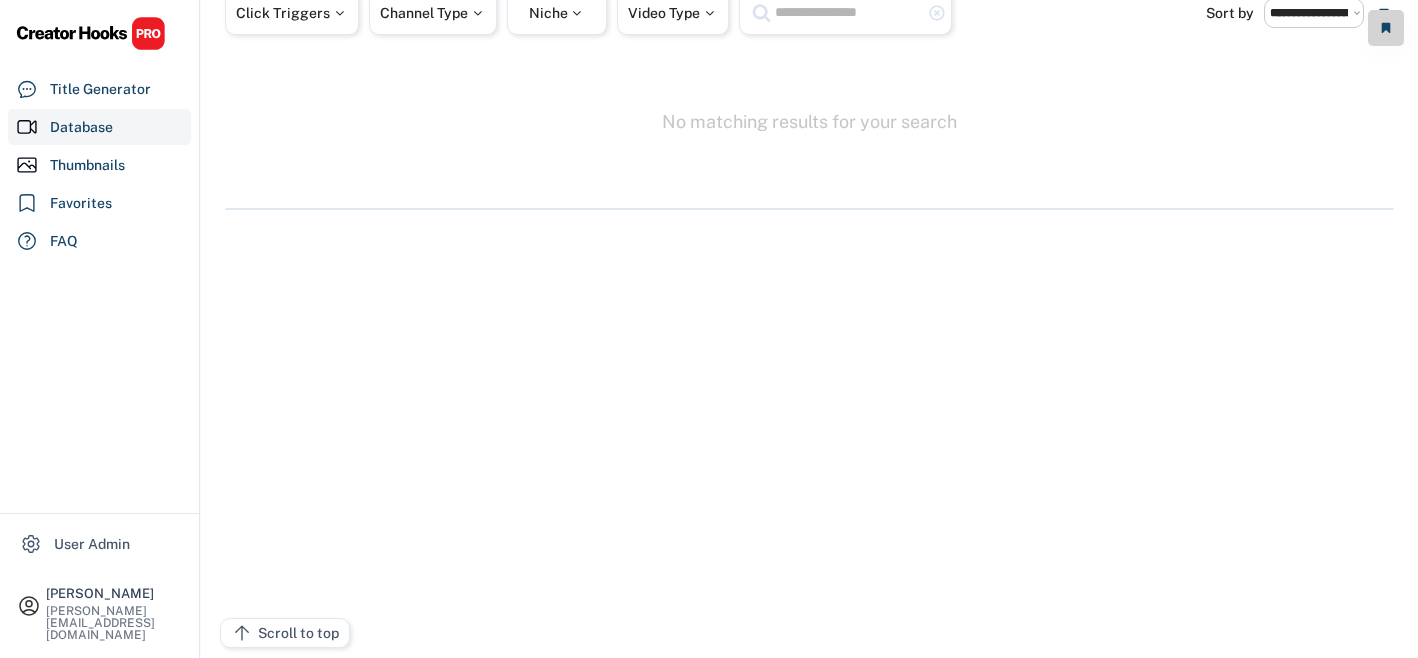 scroll, scrollTop: 109, scrollLeft: 0, axis: vertical 